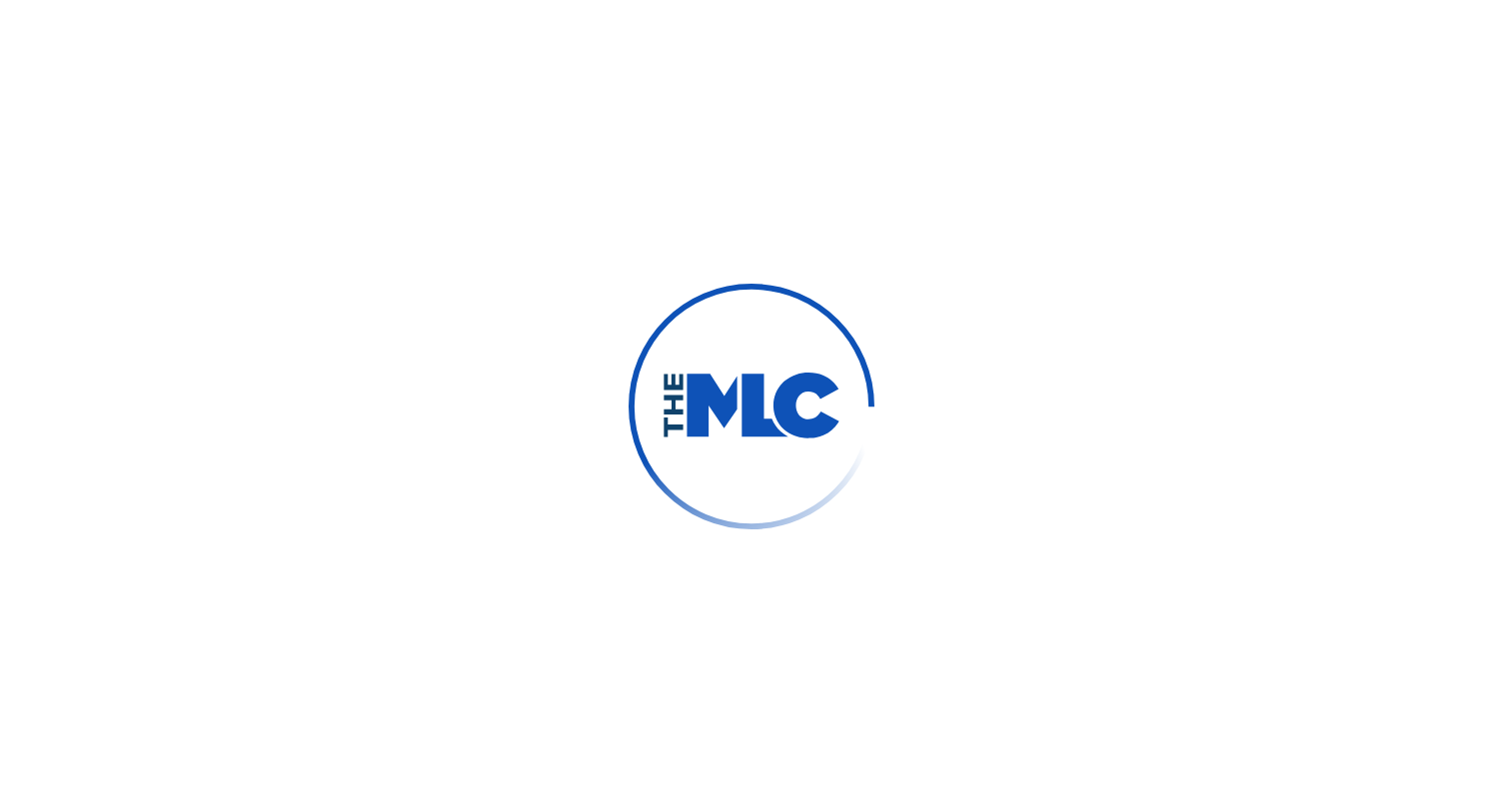scroll, scrollTop: 0, scrollLeft: 0, axis: both 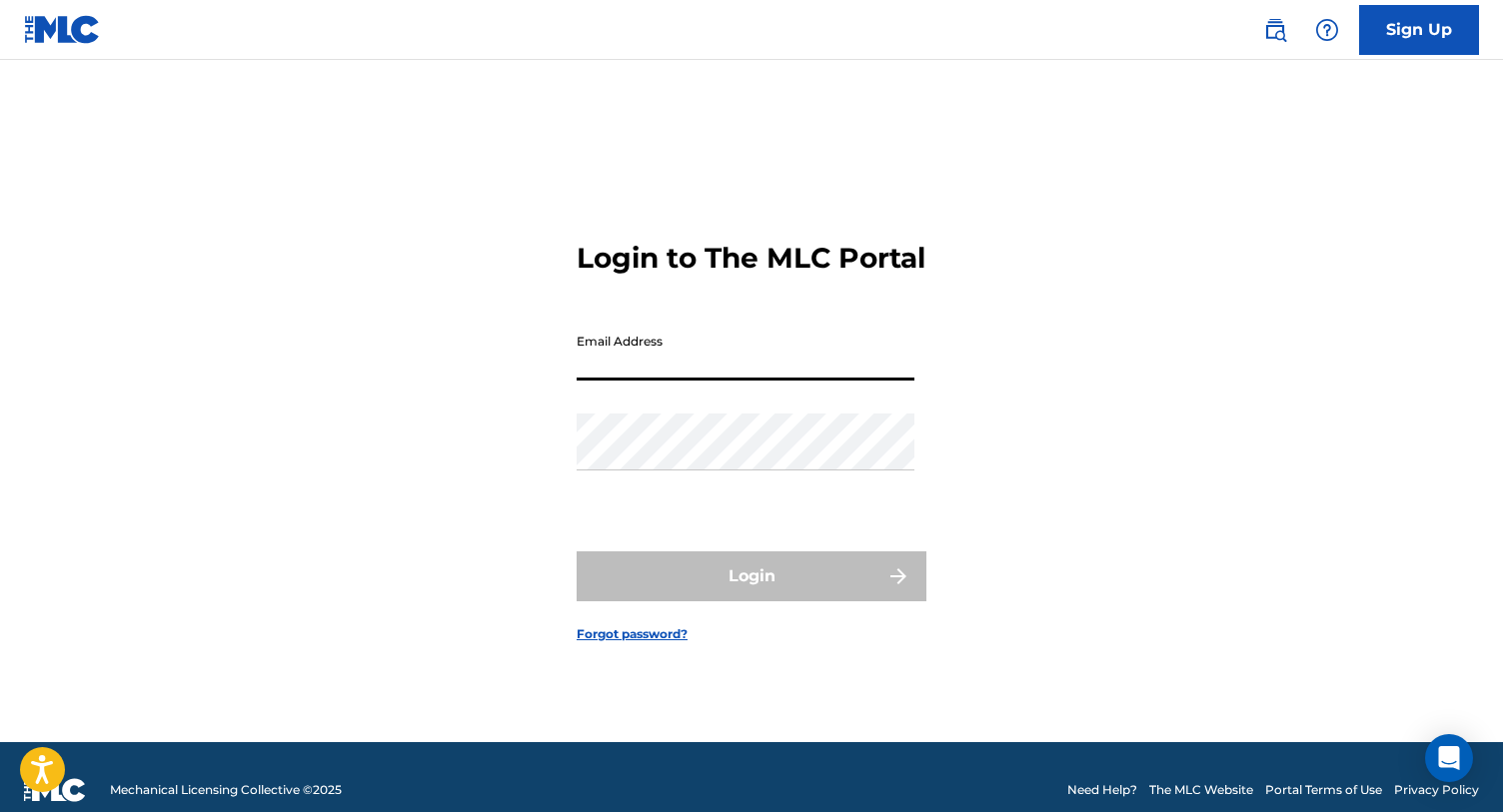 type on "[PERSON_NAME][EMAIL_ADDRESS][PERSON_NAME][DOMAIN_NAME]" 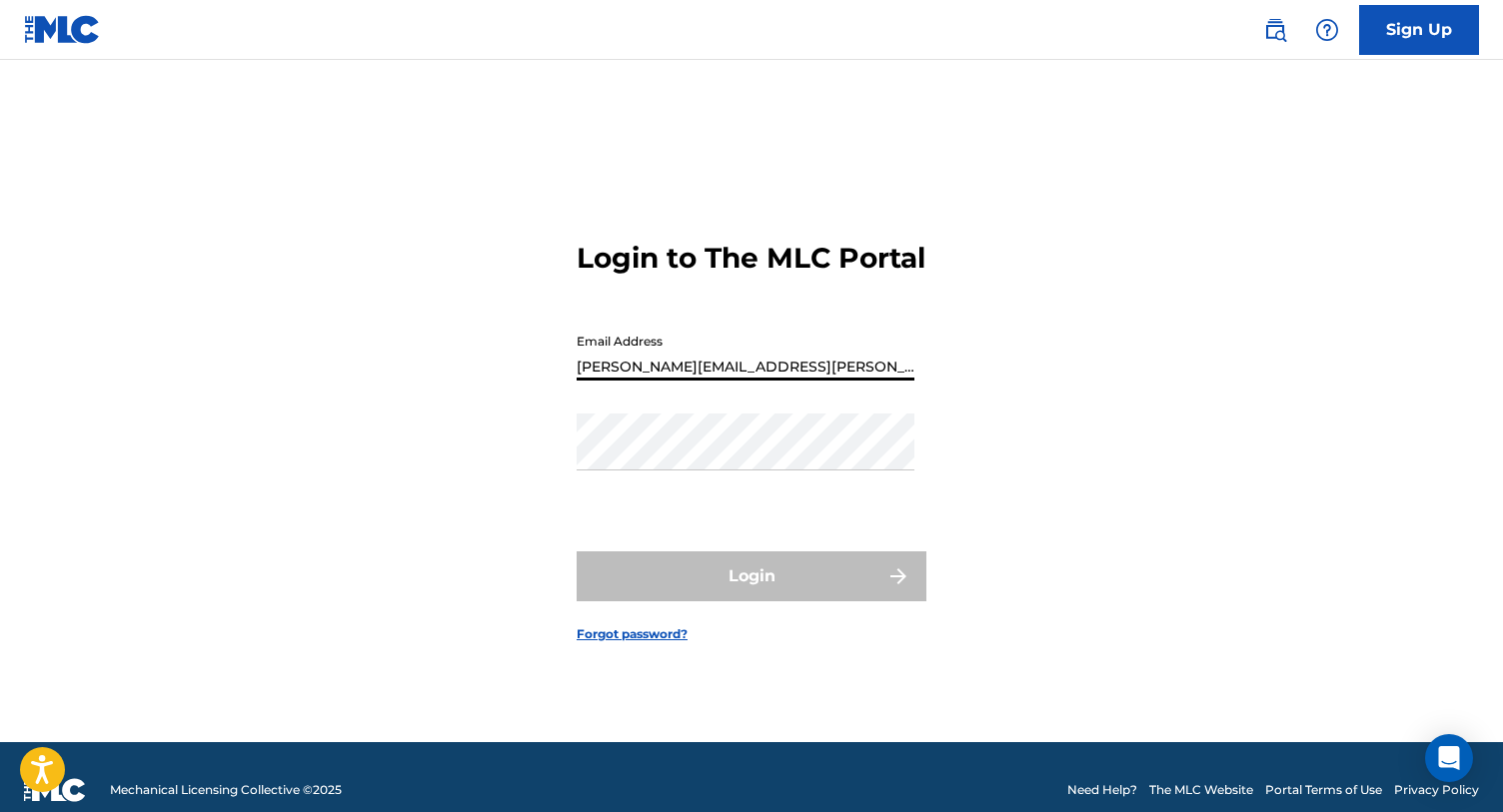 click on "Login" at bounding box center (752, 576) 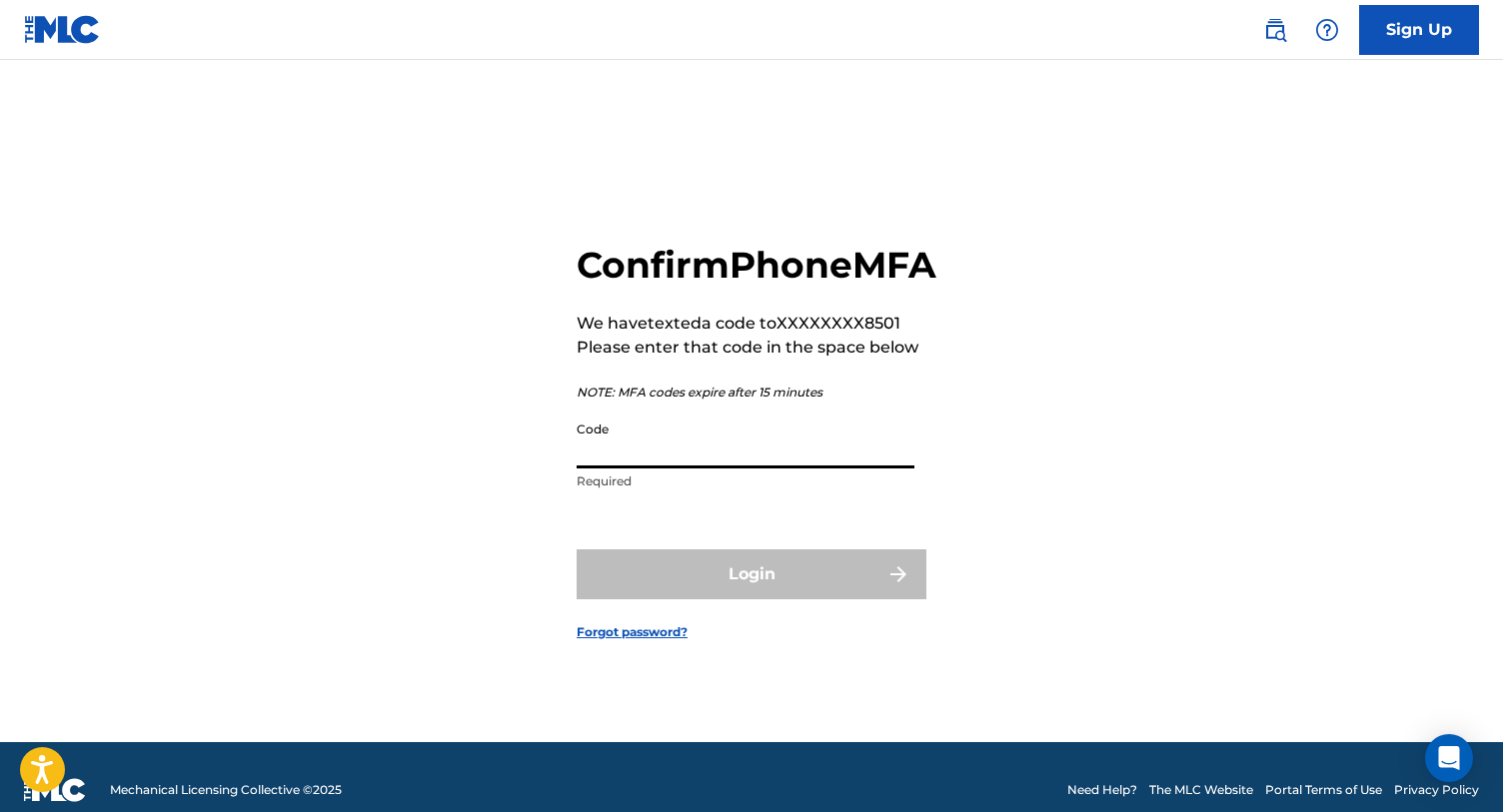 click on "Code" at bounding box center [746, 439] 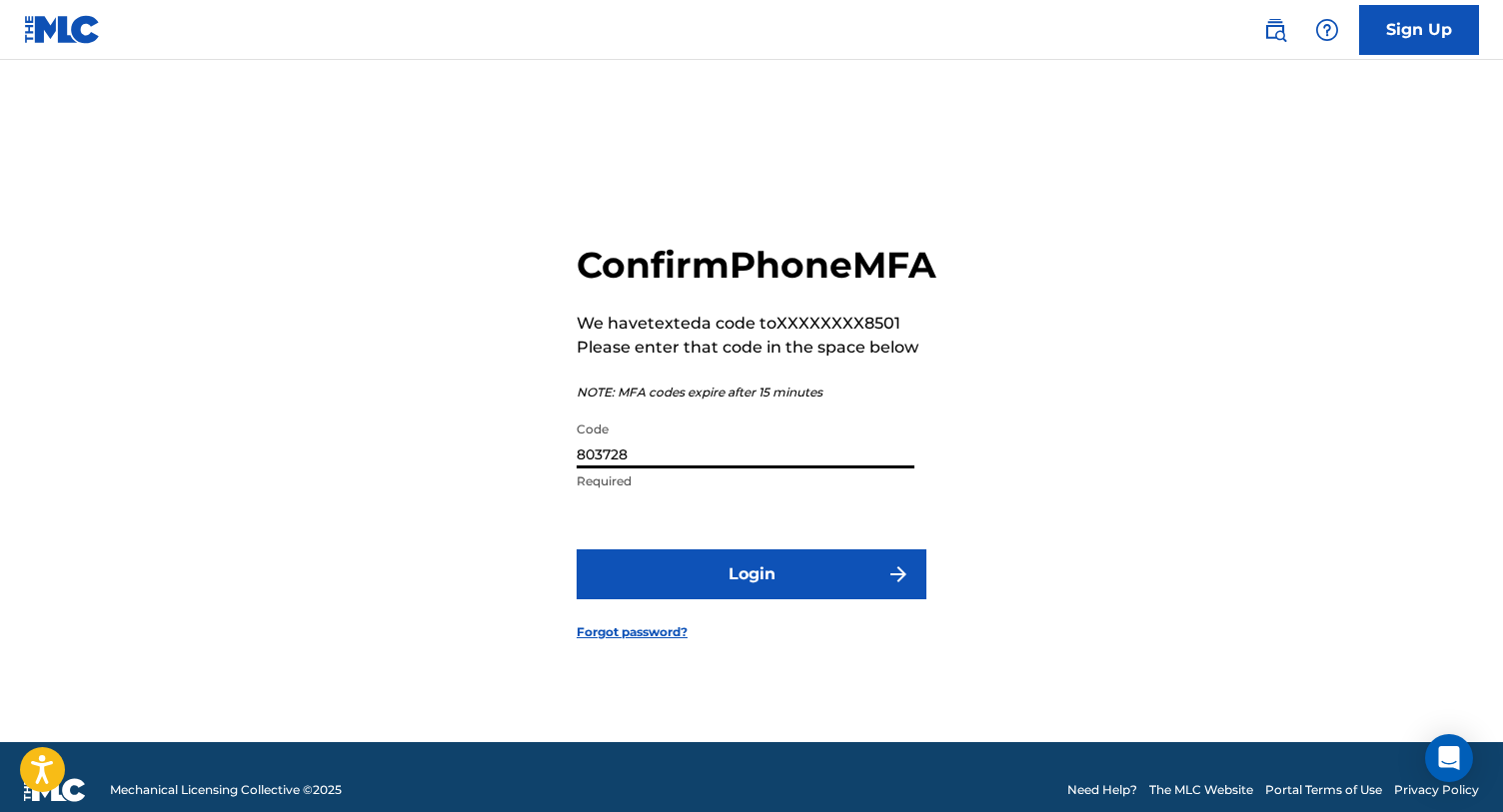 type on "803728" 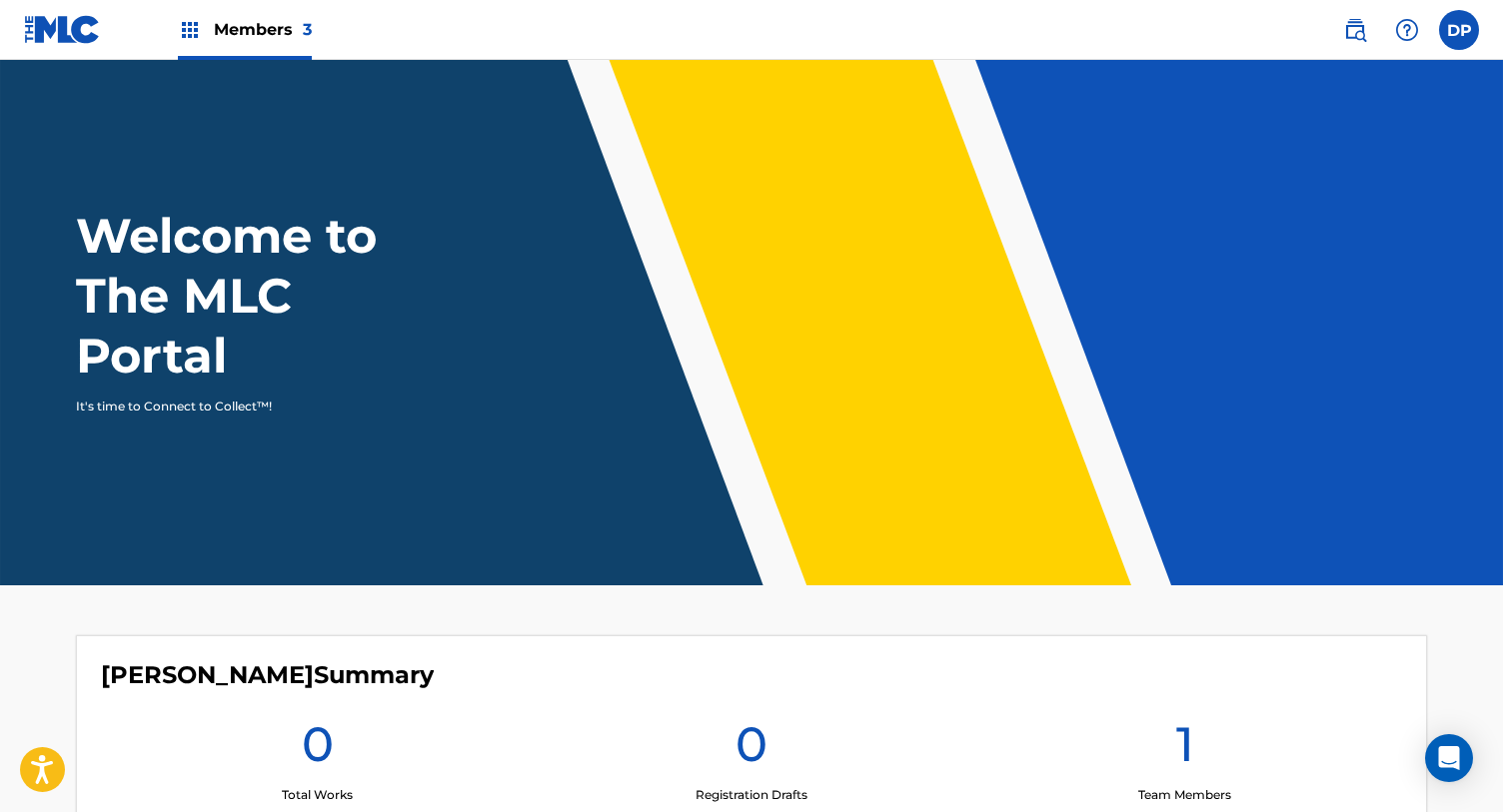 scroll, scrollTop: 0, scrollLeft: 0, axis: both 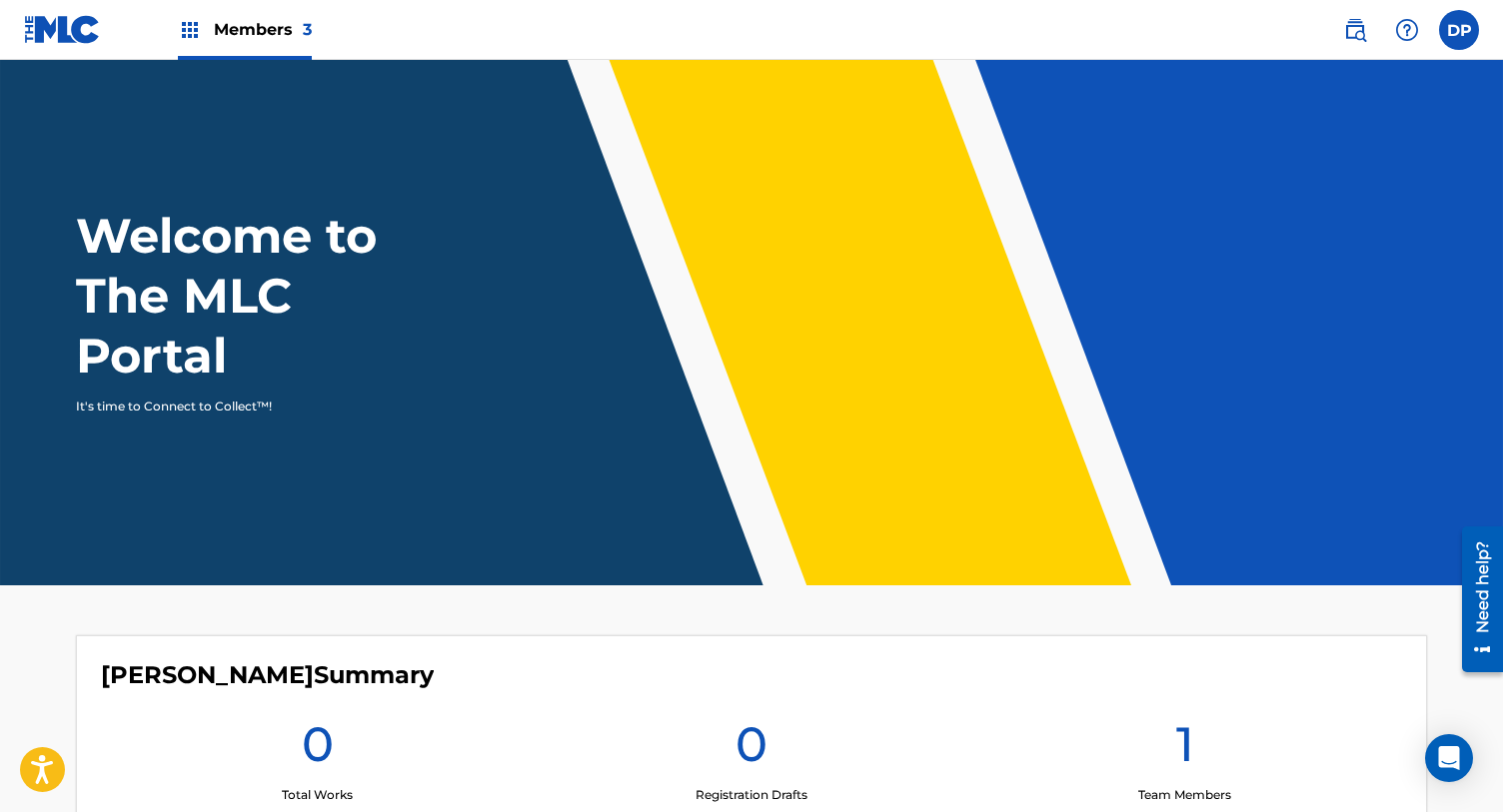 click at bounding box center [1355, 30] 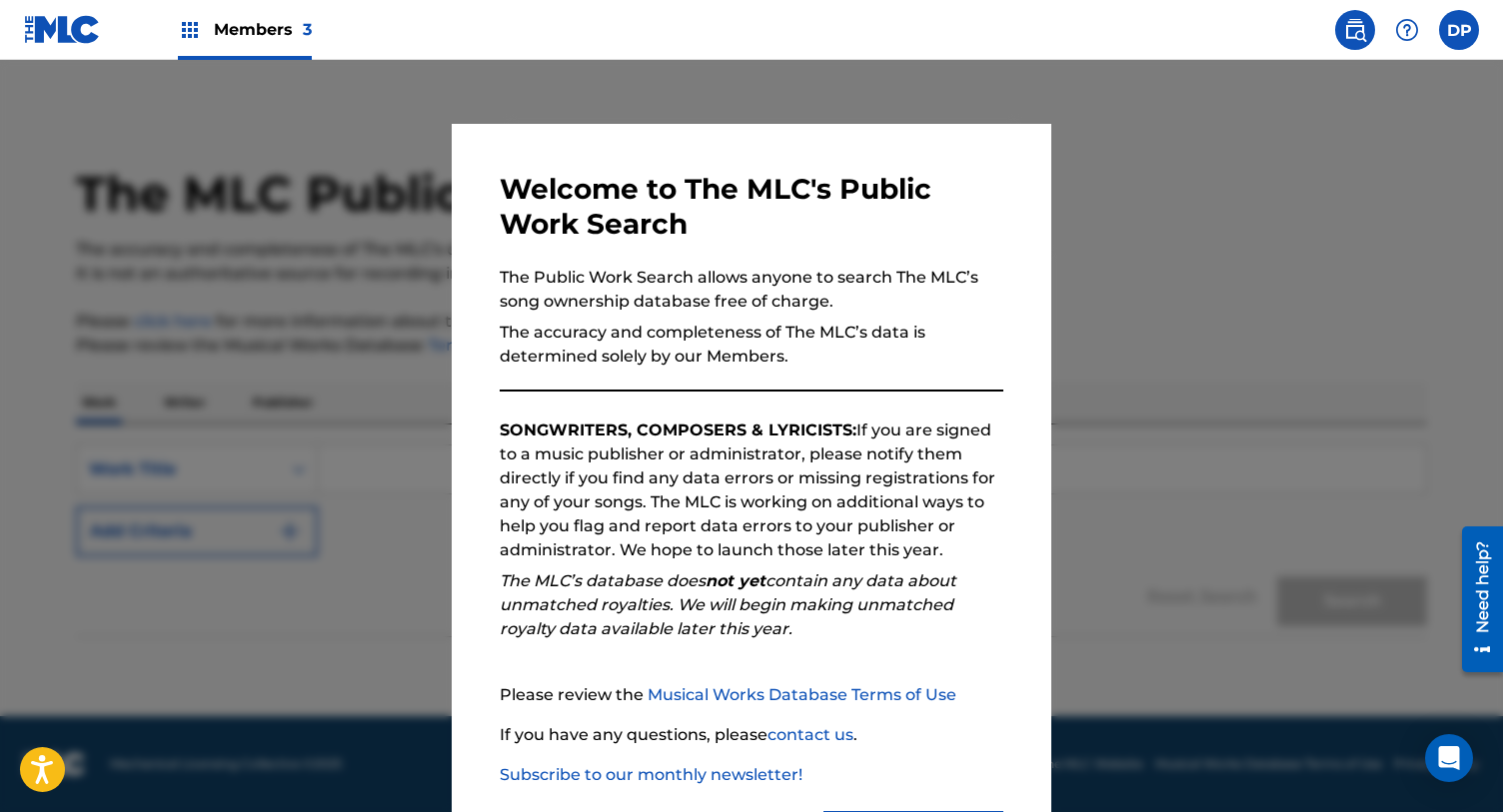 click at bounding box center [752, 465] 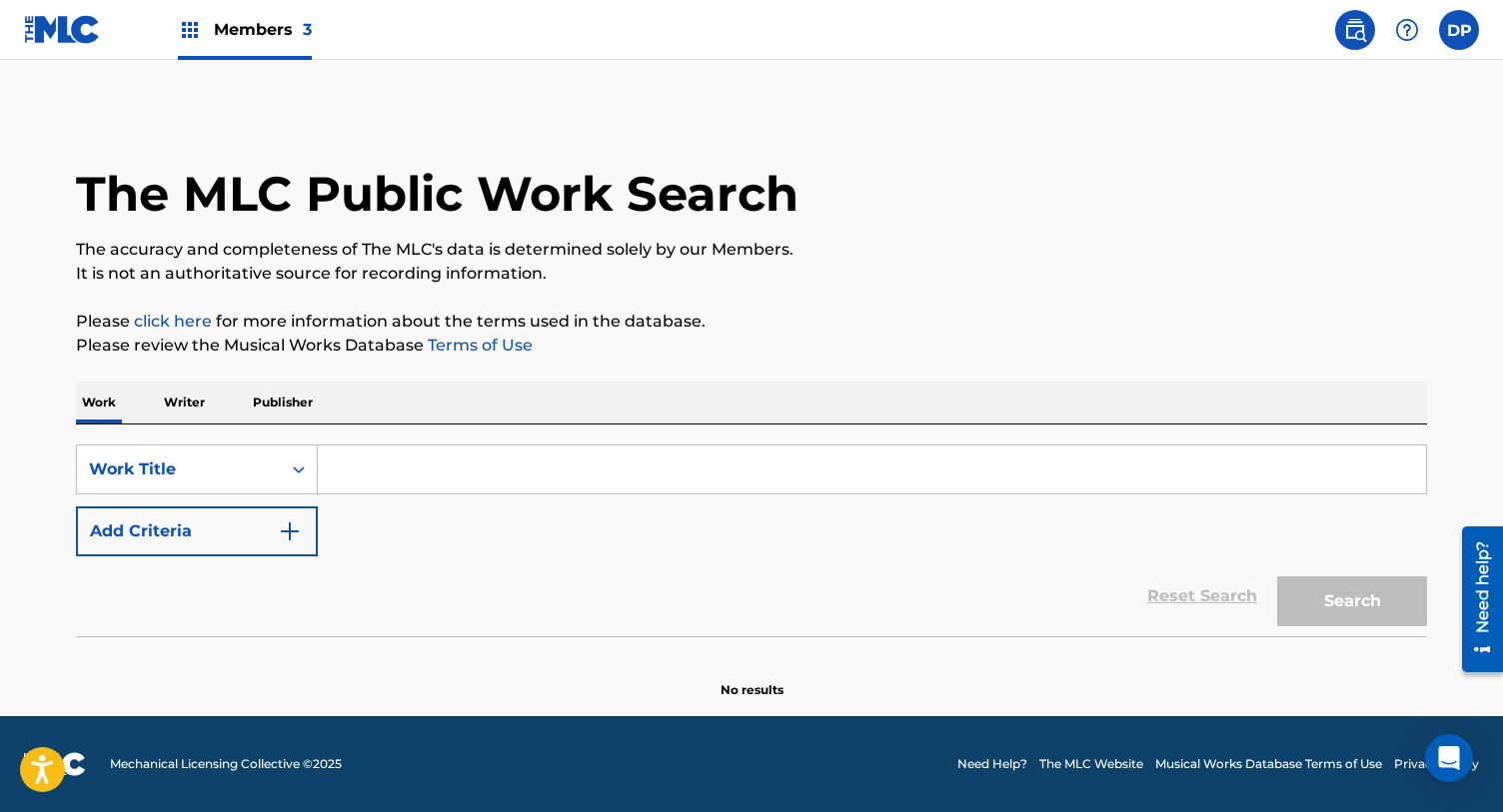 click at bounding box center [1407, 30] 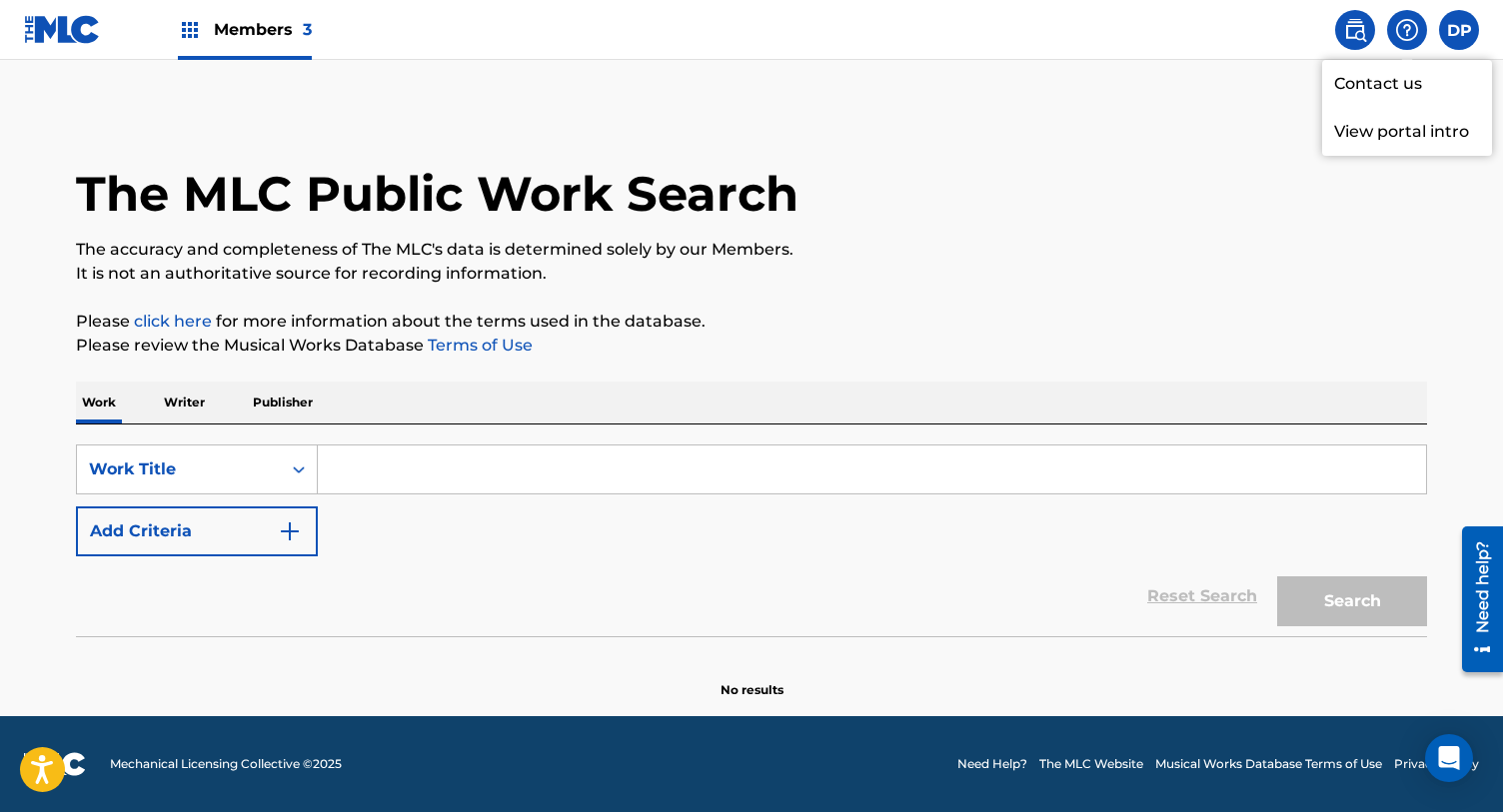click on "The MLC Public Work Search The accuracy and completeness of The MLC's data is determined solely by our Members. It is not an authoritative source for recording information. Please   click here   for more information about the terms used in the database. Please review the Musical Works Database   Terms of Use Work Writer Publisher SearchWithCriteria7ff12779-a347-4b91-a5e3-6bc8ea503f6f Work Title Add Criteria Reset Search Search No results" at bounding box center [752, 388] 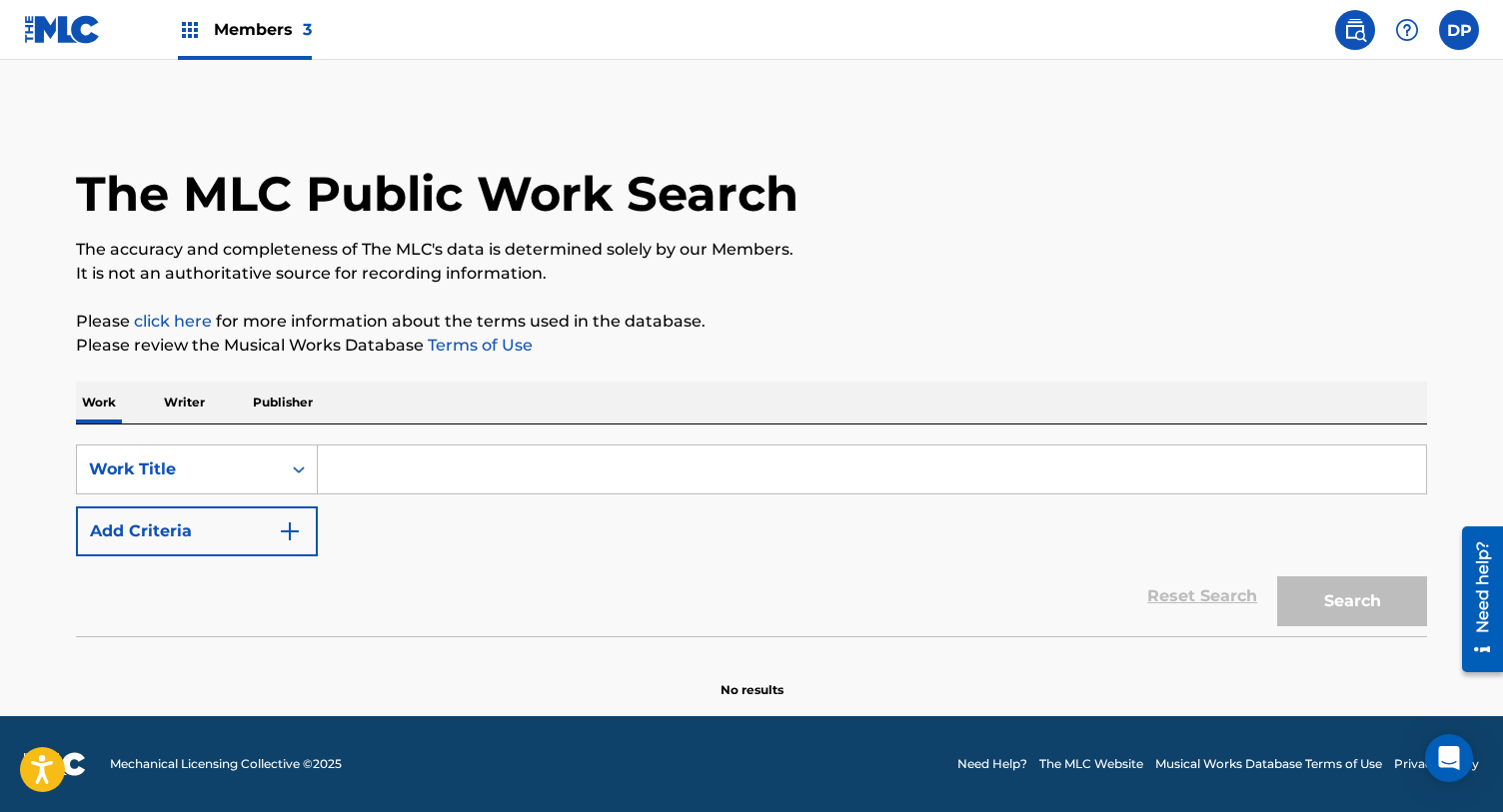click at bounding box center (1459, 30) 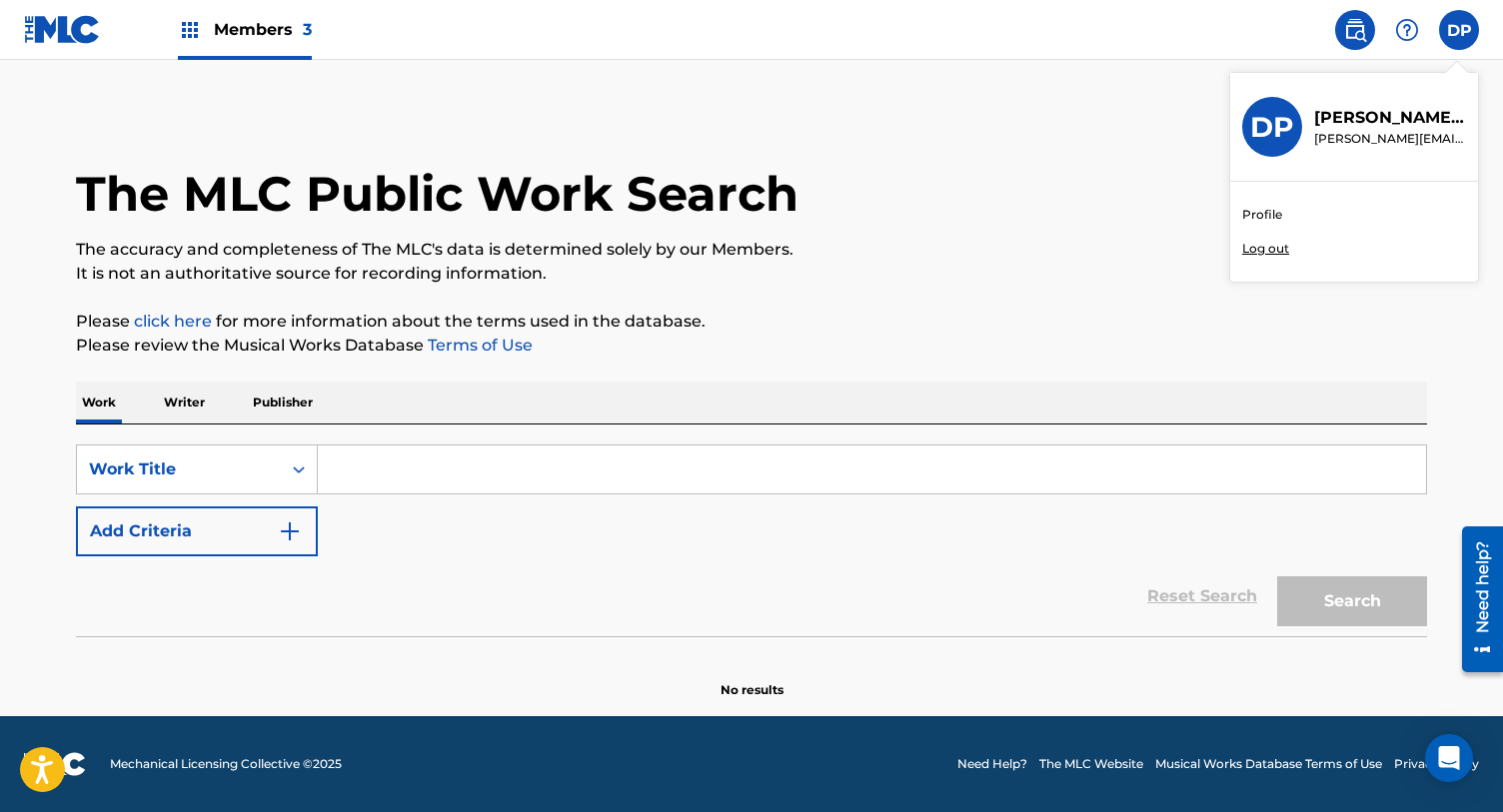 click on "Profile" at bounding box center [1262, 215] 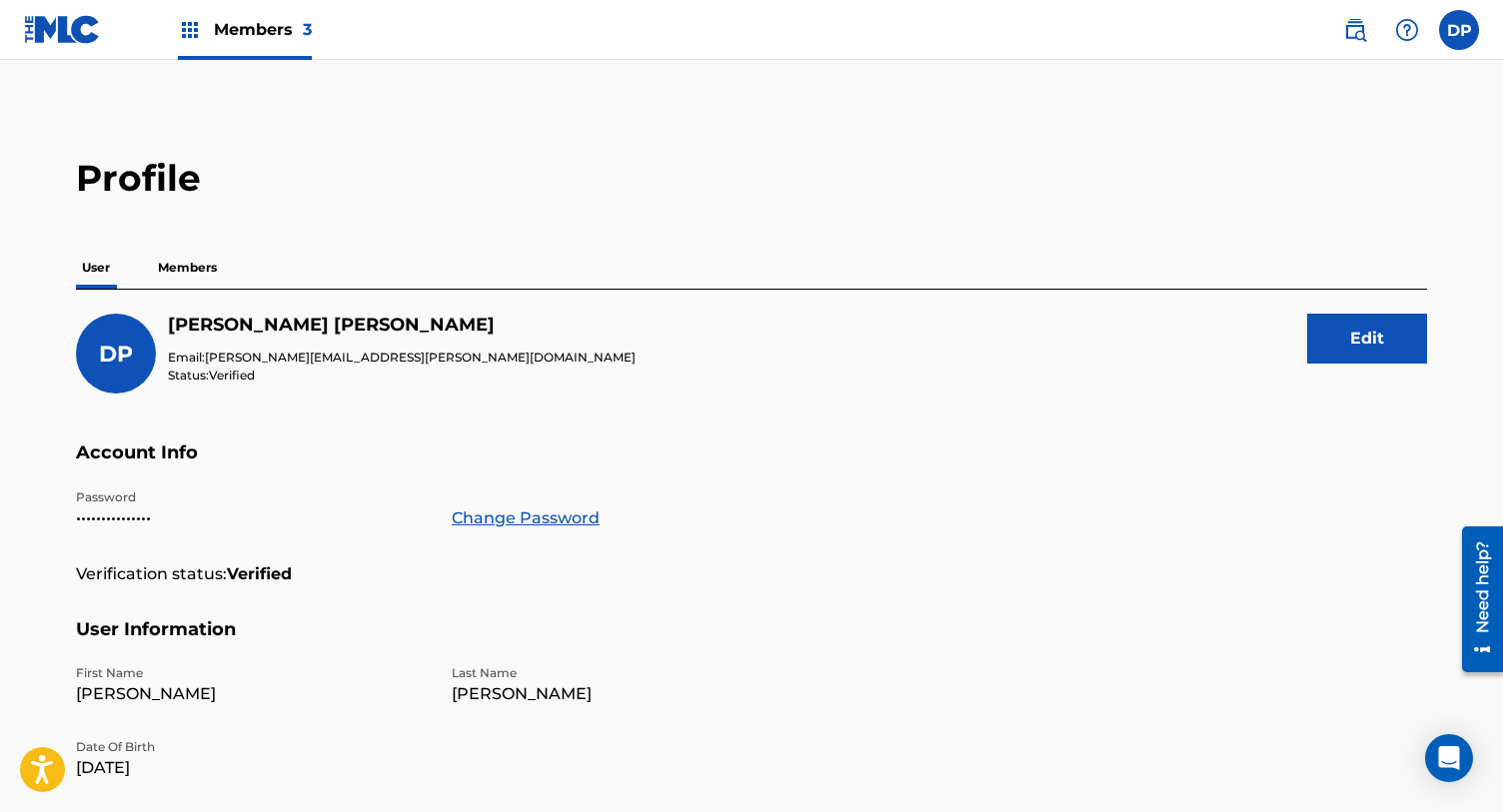 click at bounding box center [1407, 30] 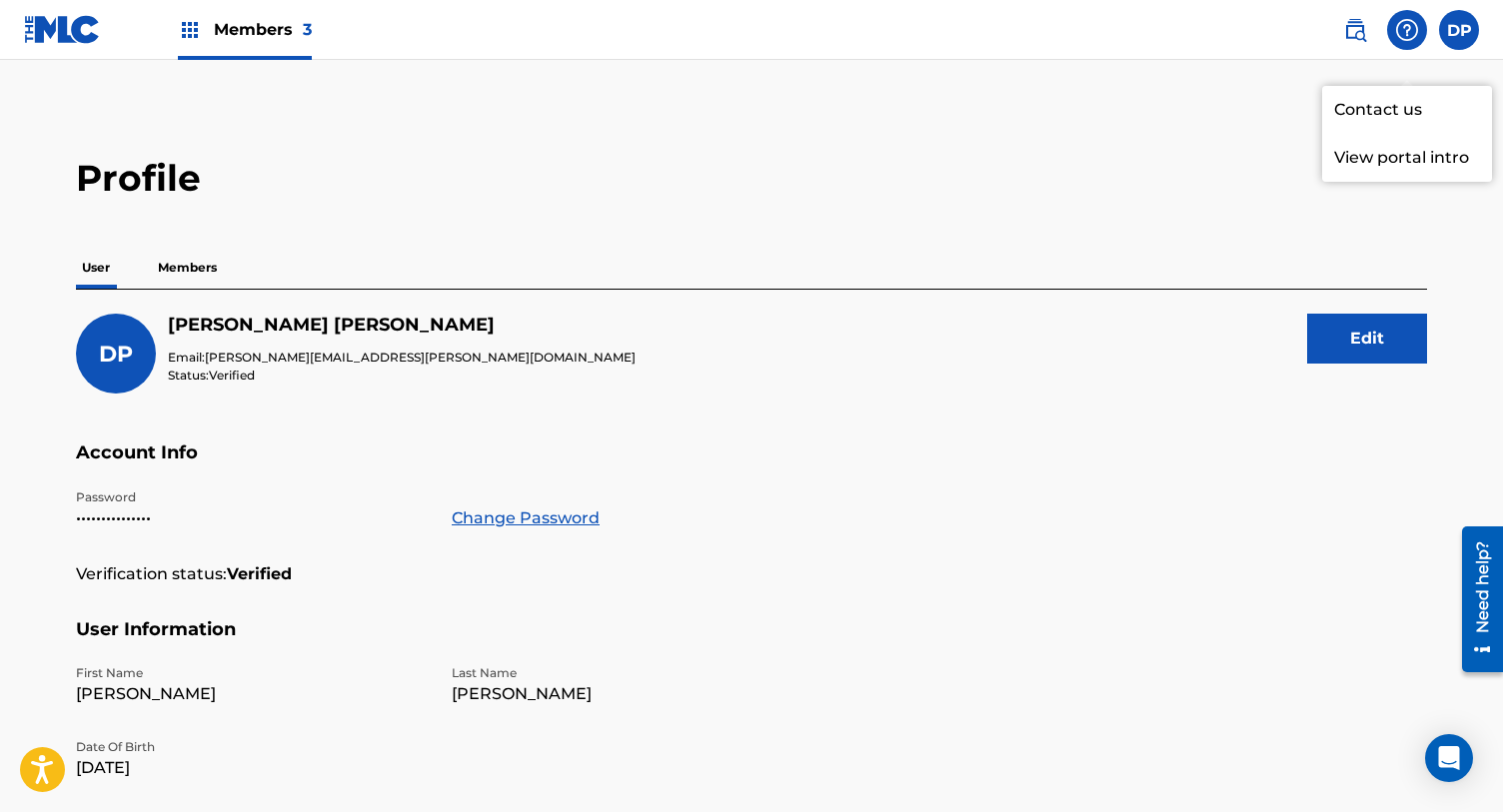 click on "Profile User Members DP [PERSON_NAME] Email:  [PERSON_NAME][EMAIL_ADDRESS][PERSON_NAME][DOMAIN_NAME] Status:  Verified Edit Account Info Password ••••••••••••••• Change Password Verification status:   Verified User Information First Name [PERSON_NAME] Last Name [PERSON_NAME] Date Of Birth [DEMOGRAPHIC_DATA] Address Street Address [STREET_ADDRESS][PERSON_NAME][US_STATE] Contact Information Phone Number [PHONE_NUMBER] Email Address [PERSON_NAME][EMAIL_ADDRESS][PERSON_NAME][DOMAIN_NAME]" at bounding box center [752, 666] 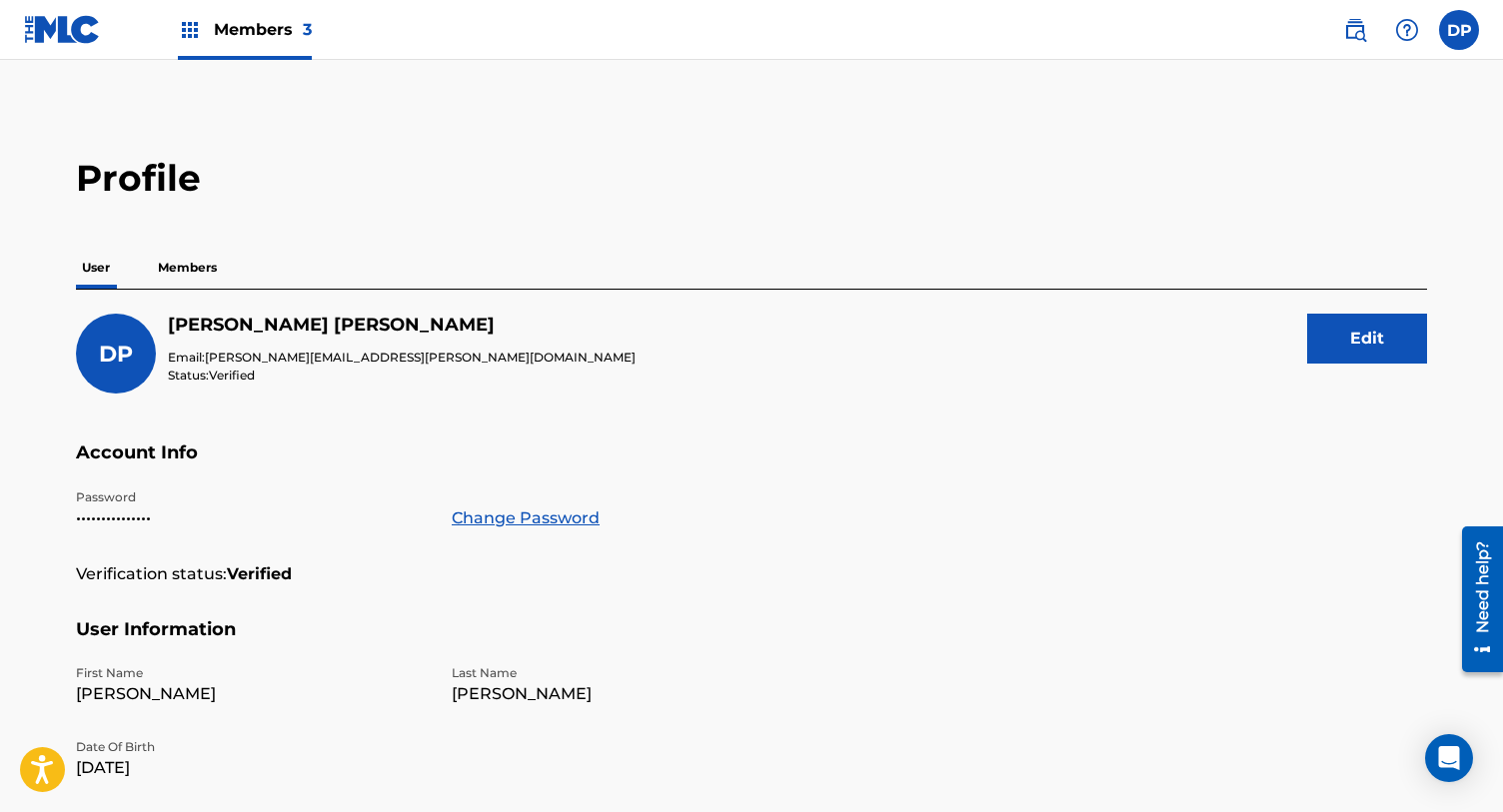 click at bounding box center (62, 29) 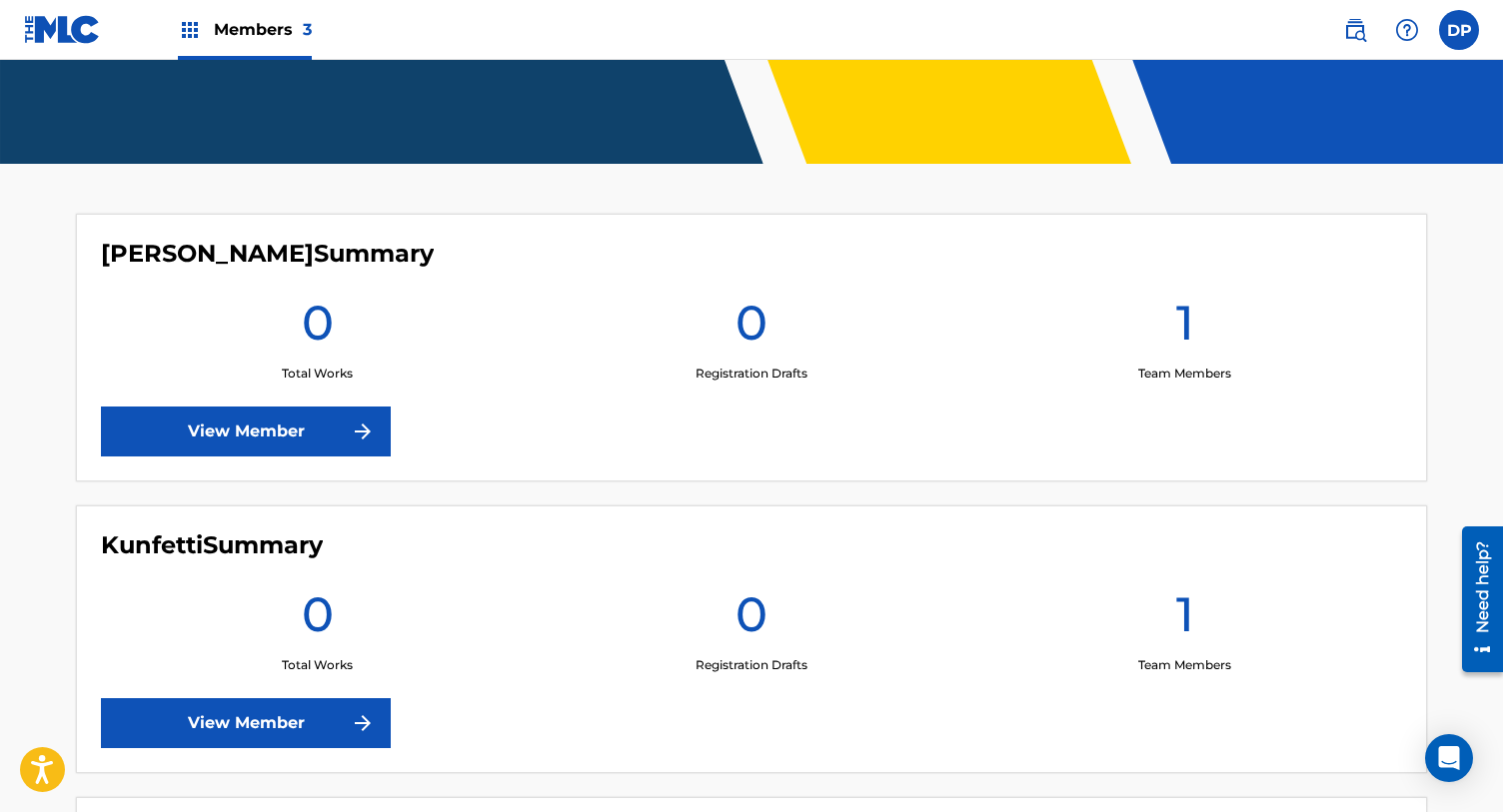 scroll, scrollTop: 553, scrollLeft: 0, axis: vertical 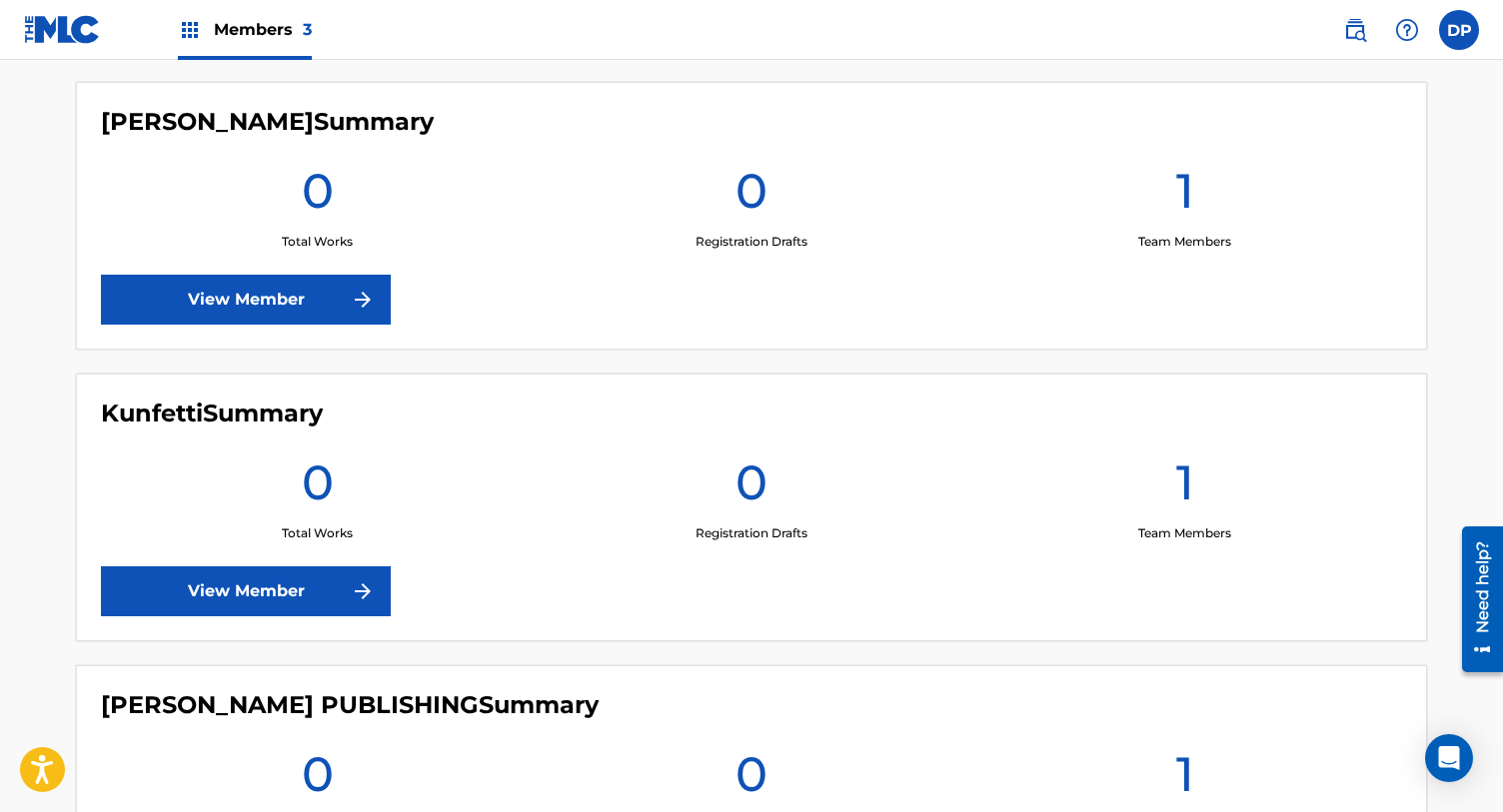click on "View Member" at bounding box center (246, 300) 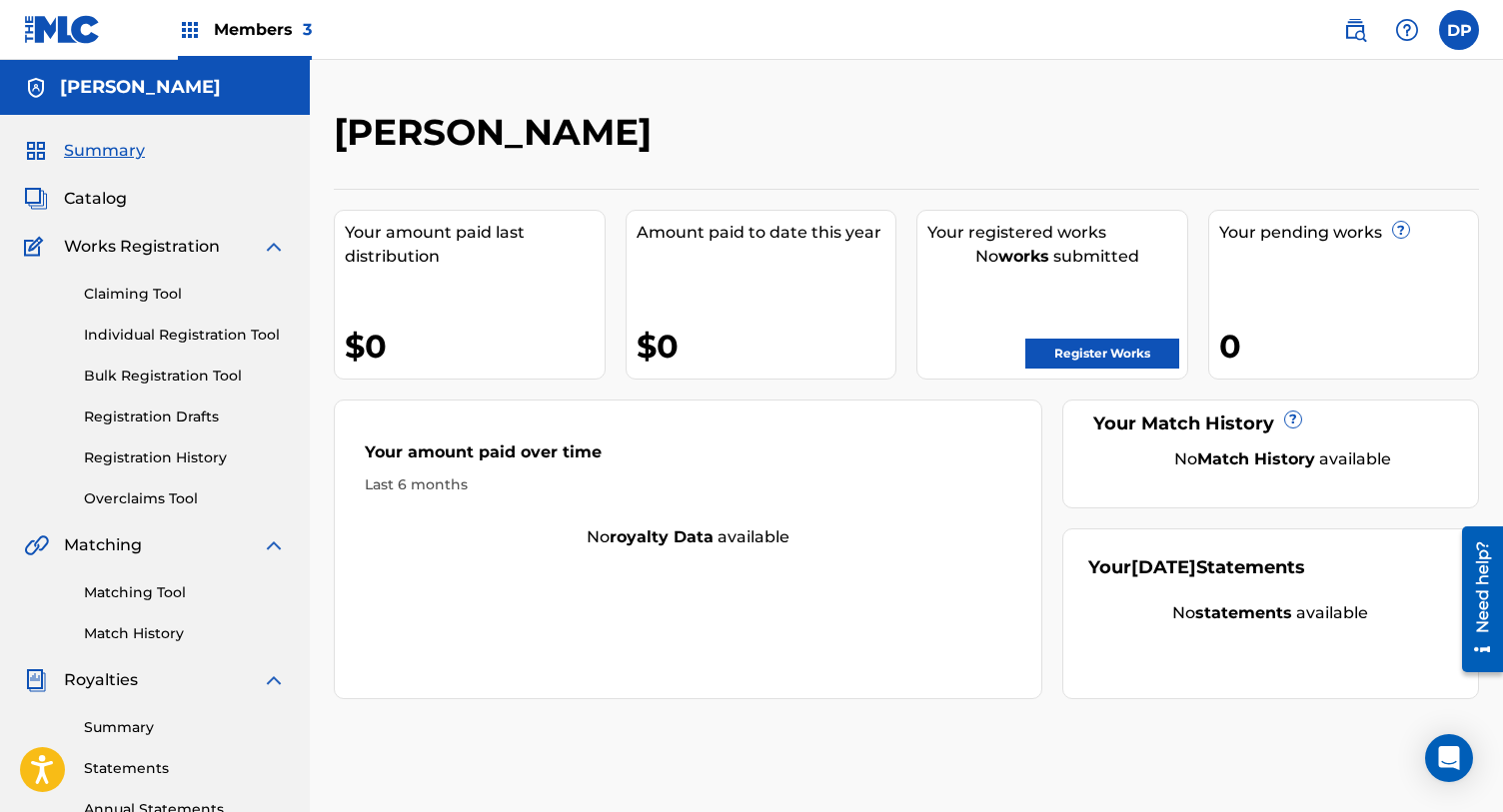 click at bounding box center [62, 29] 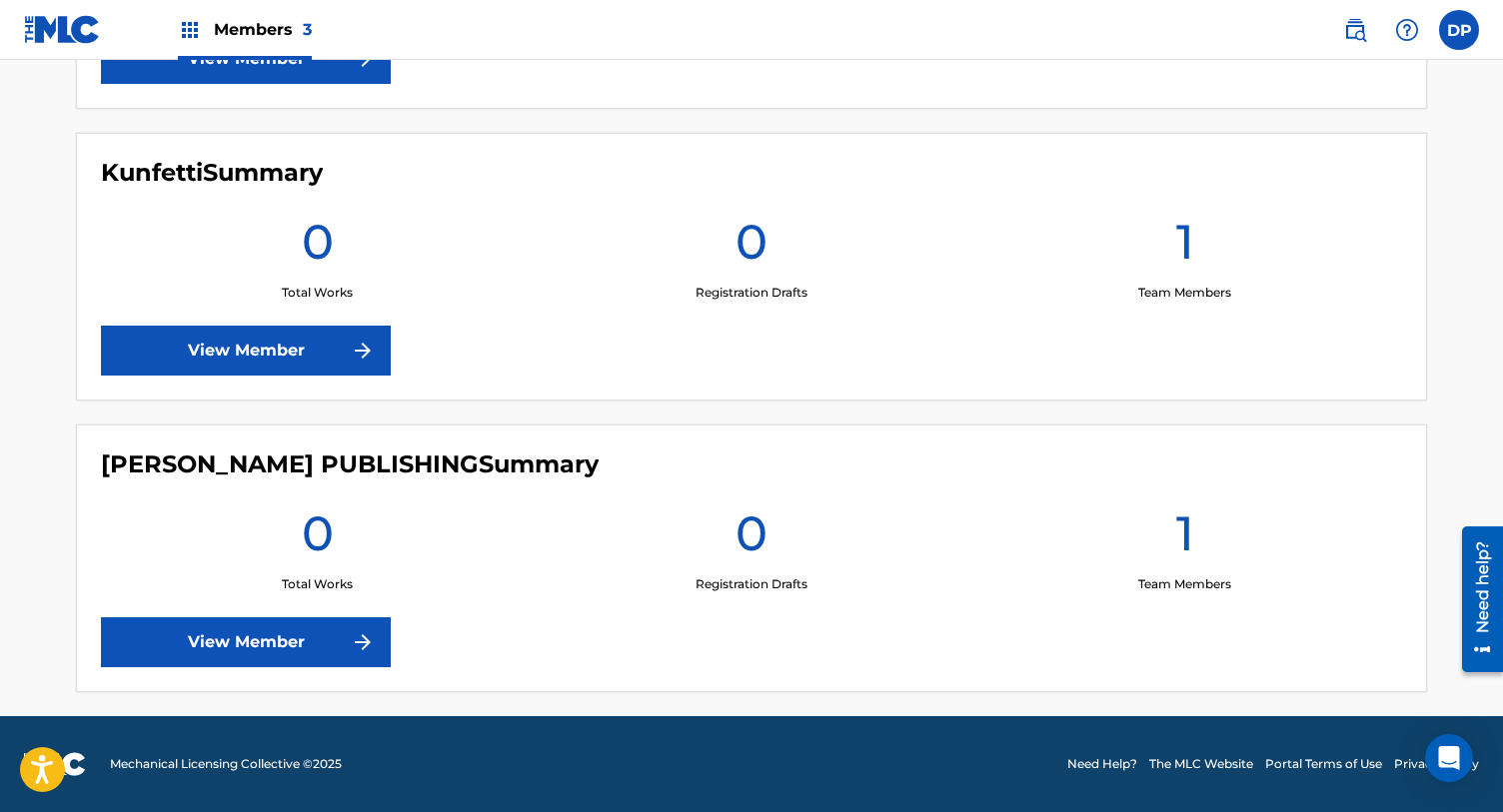 scroll, scrollTop: 794, scrollLeft: 0, axis: vertical 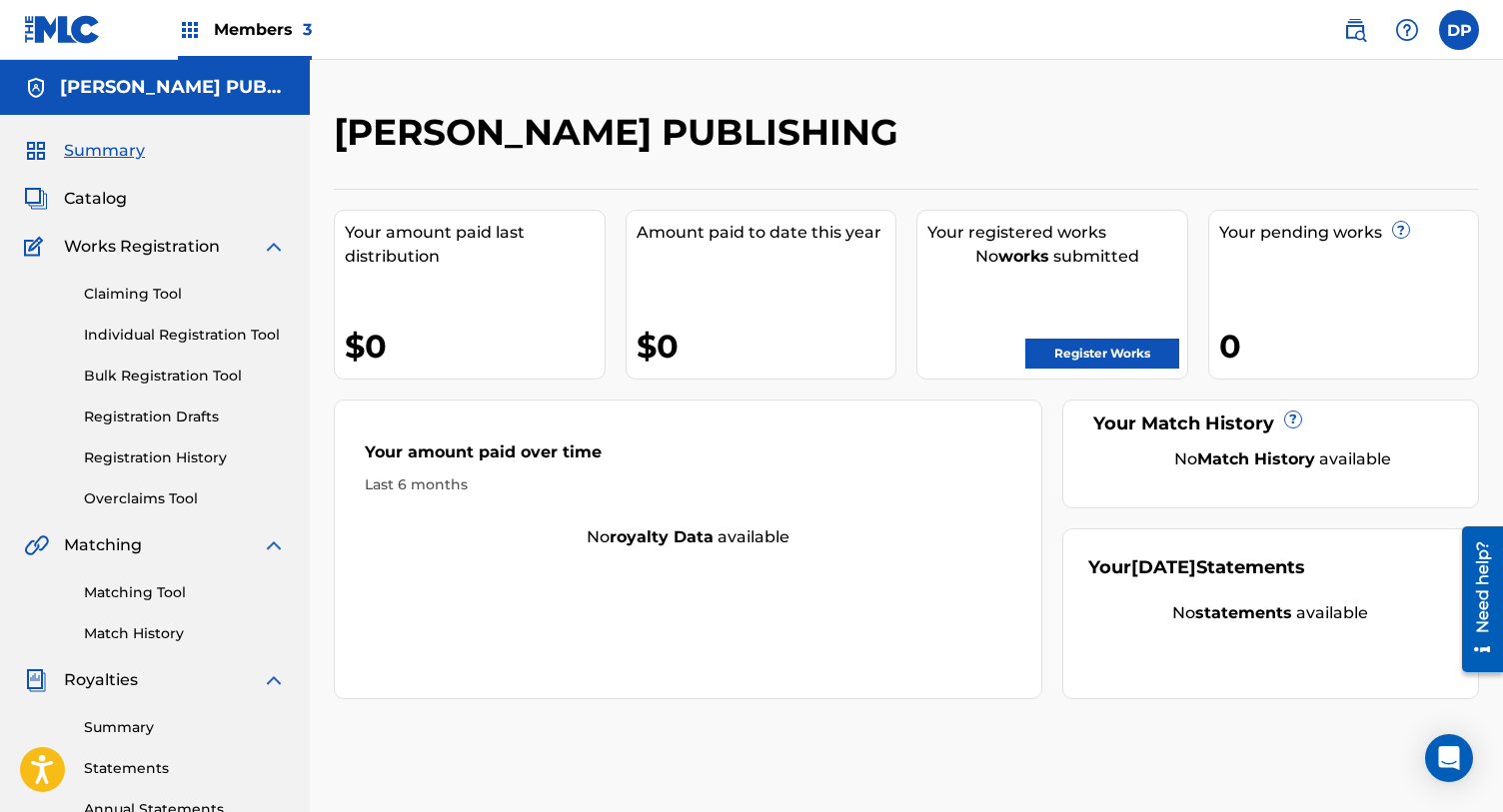 click on "[PERSON_NAME] PUBLISHING" at bounding box center [173, 87] 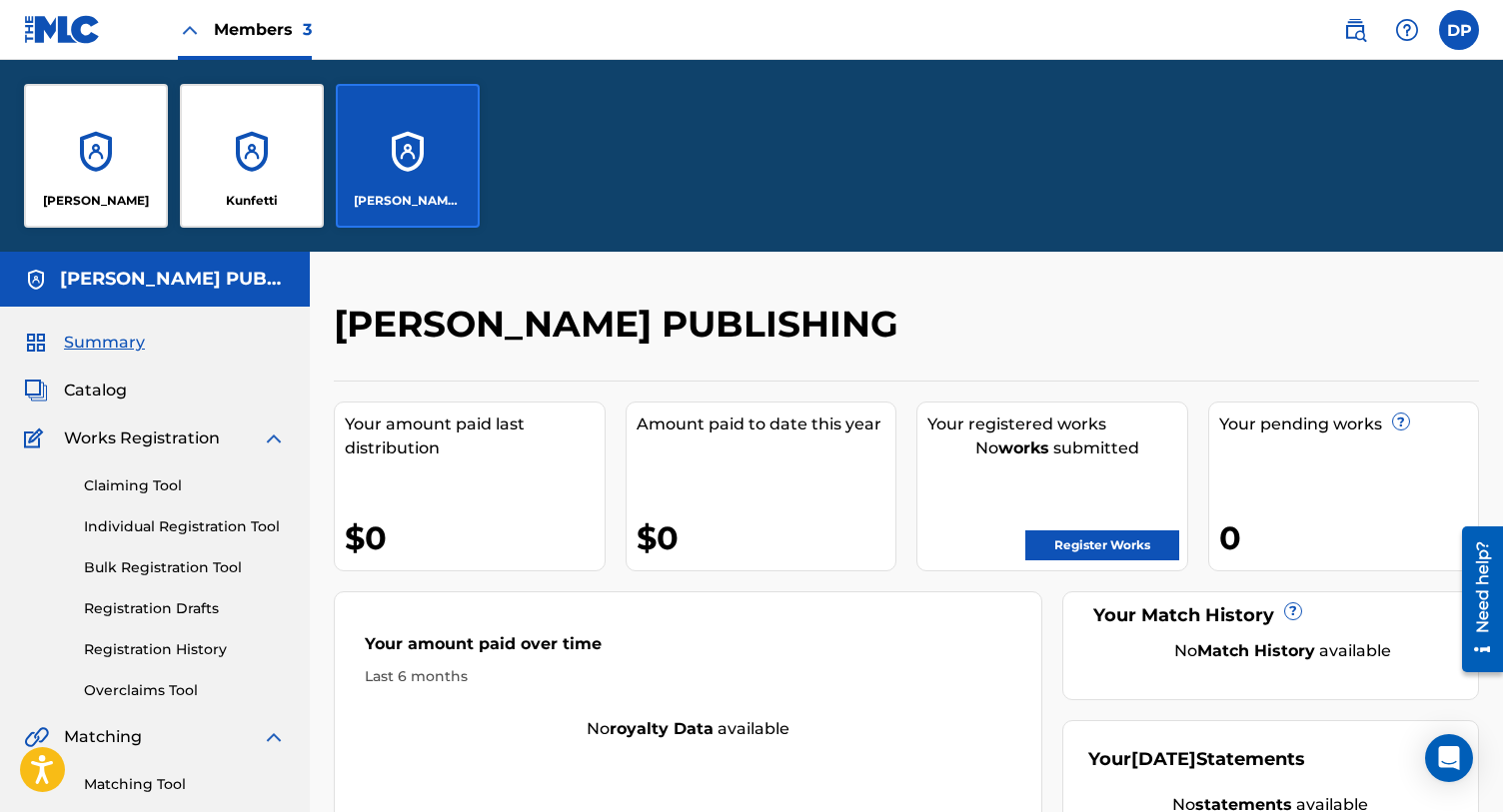 click on "Kunfetti" at bounding box center (252, 156) 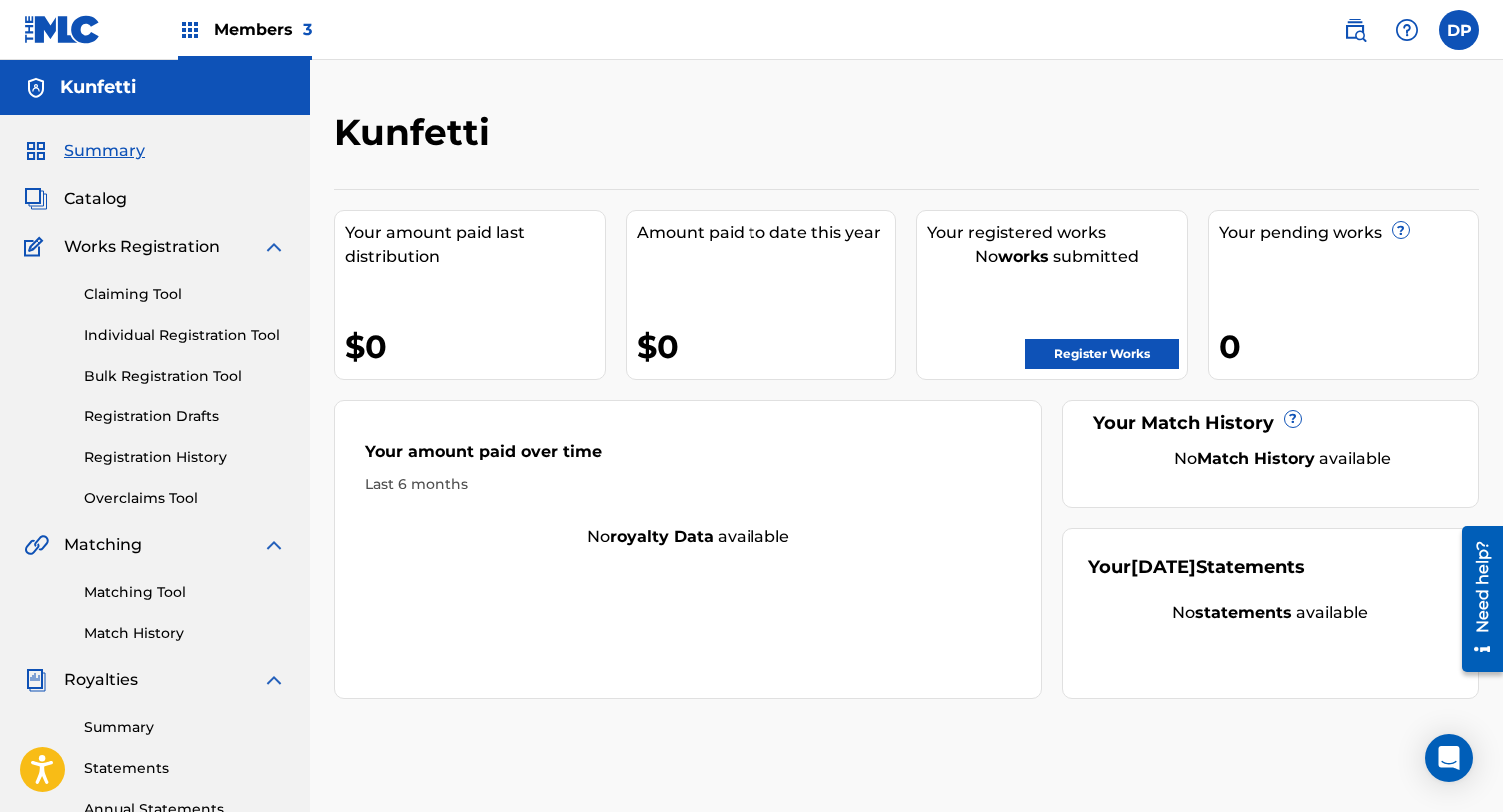 click at bounding box center [1355, 30] 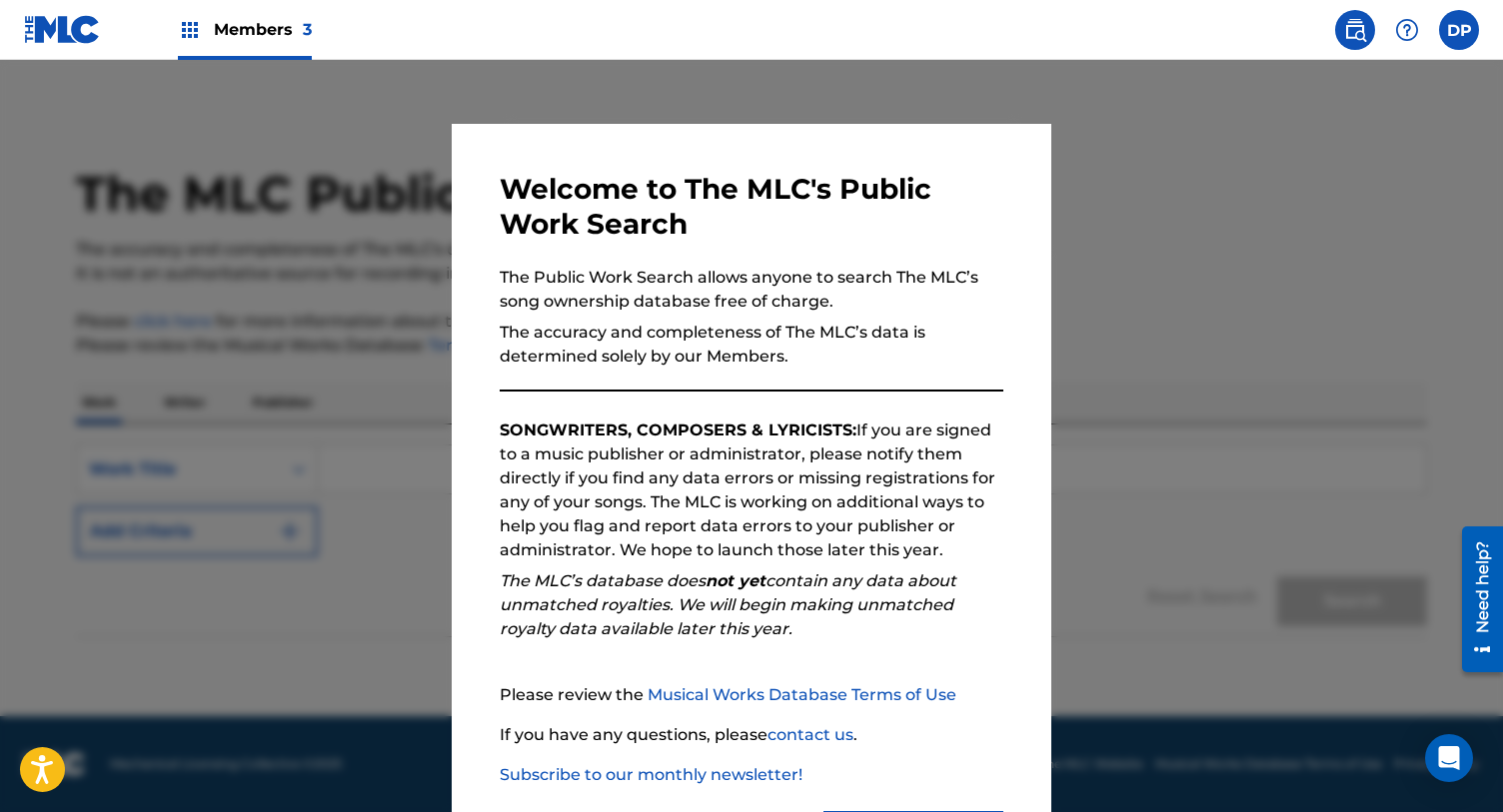 click at bounding box center [1381, 30] 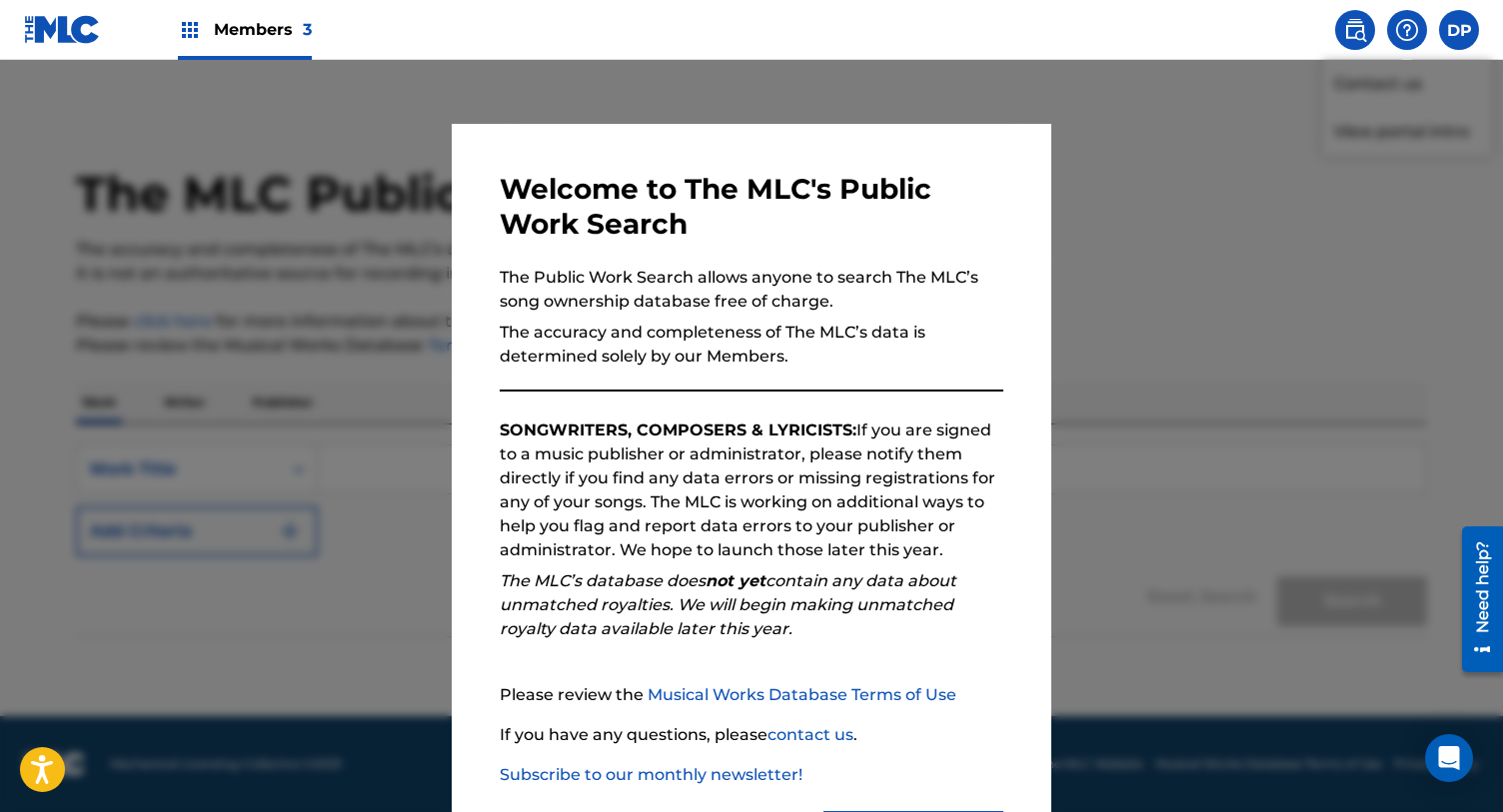 click at bounding box center [752, 465] 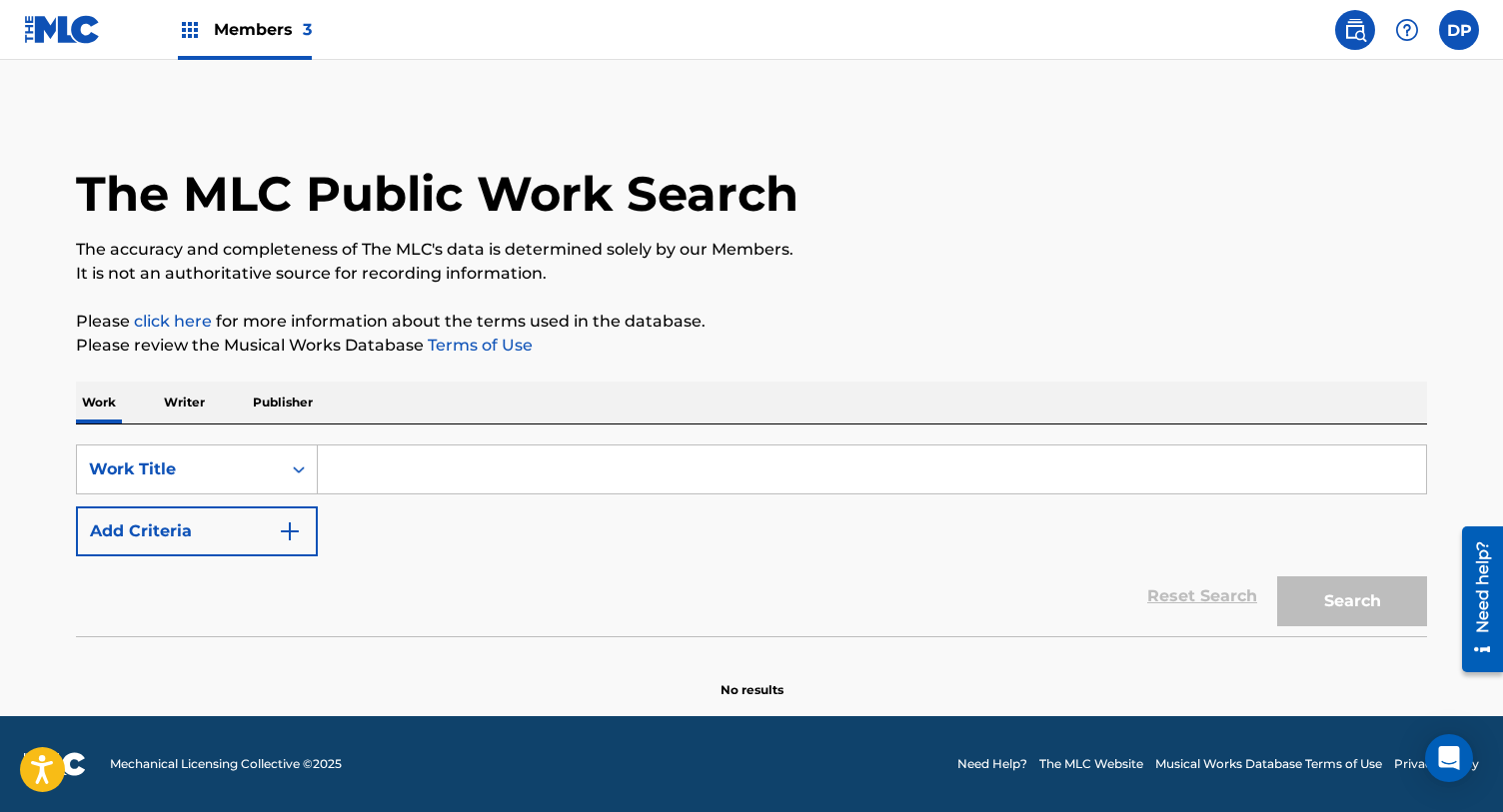 click at bounding box center (1407, 30) 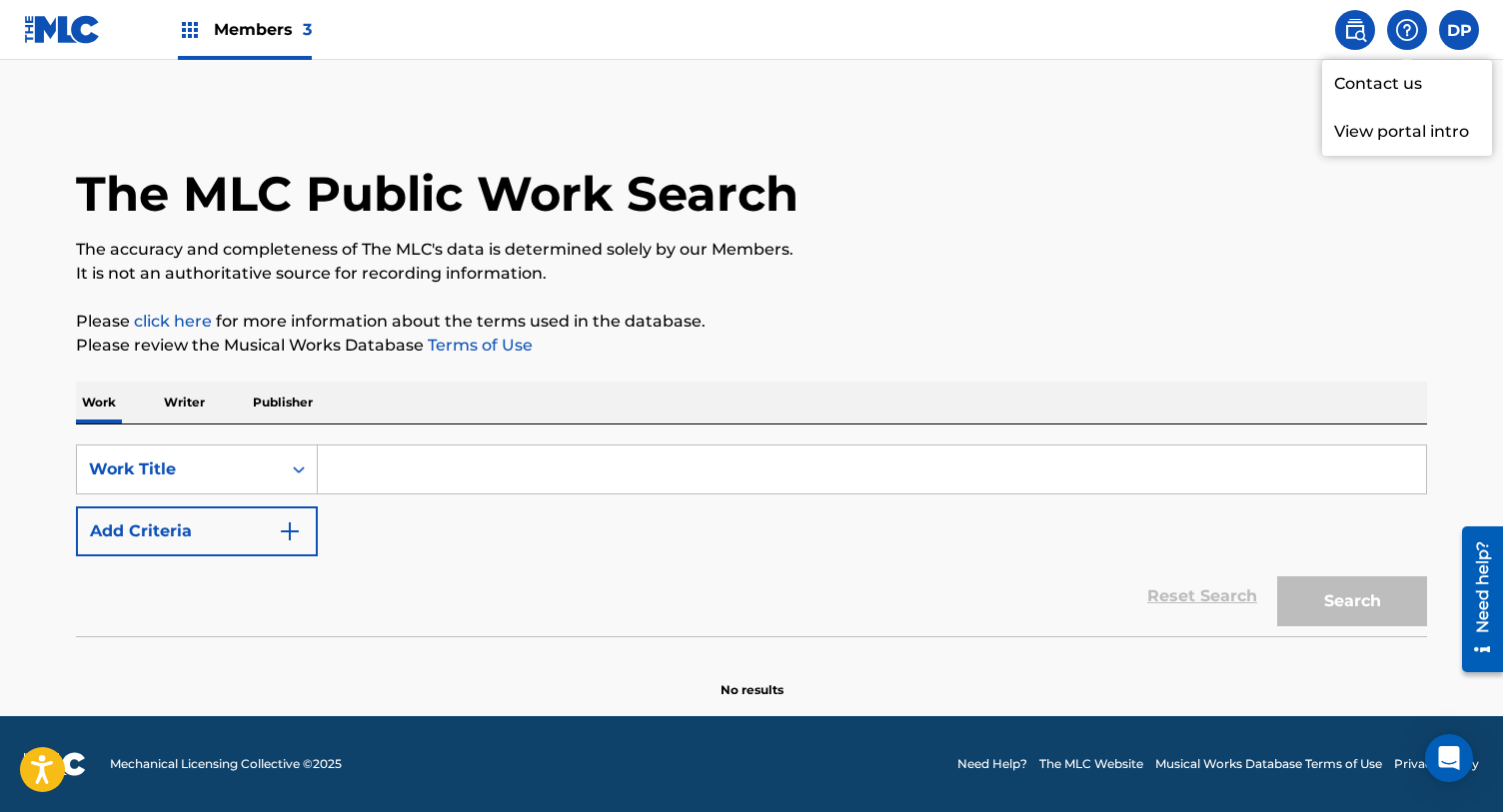 click on "Contact us" at bounding box center [1407, 84] 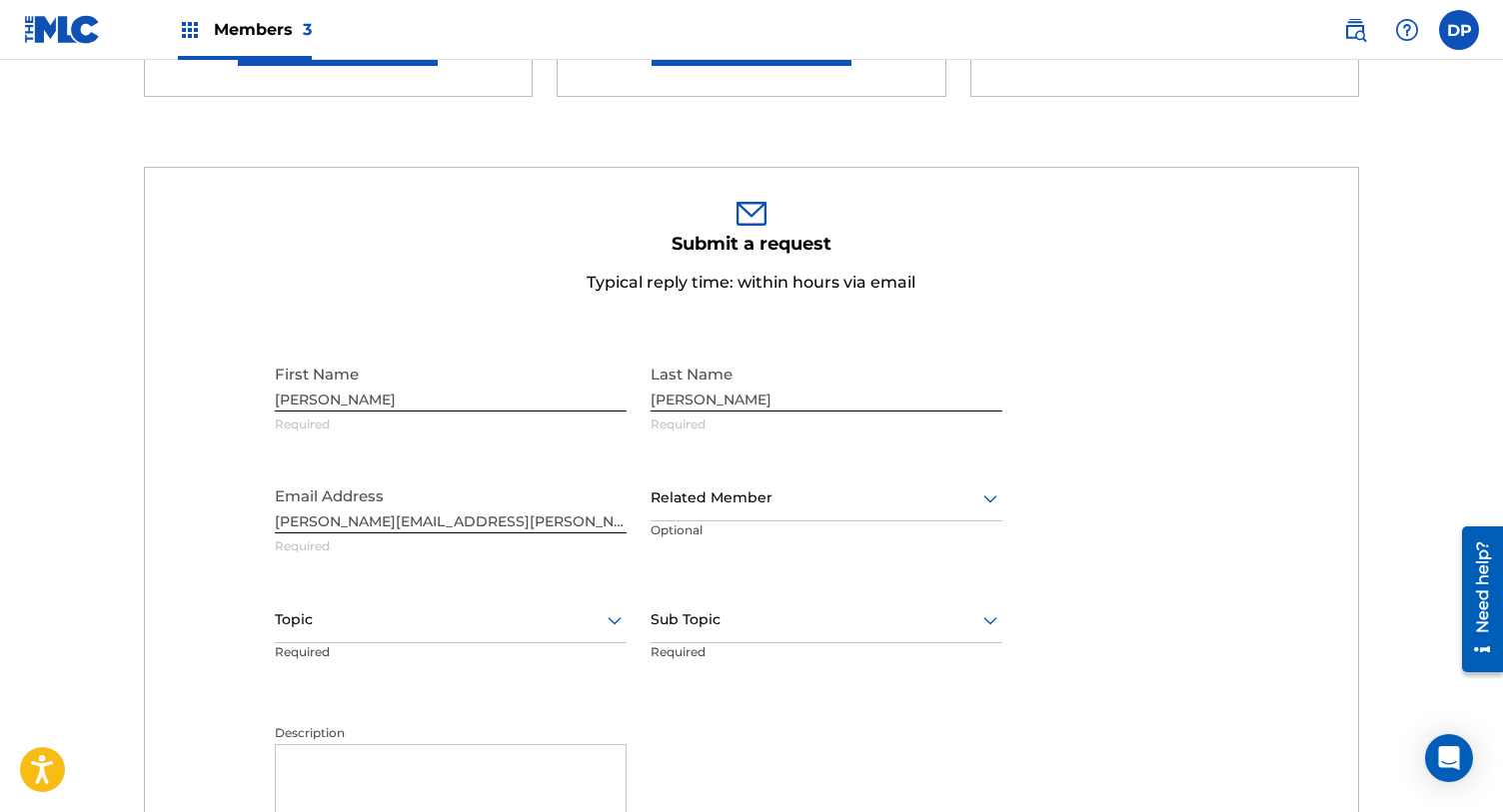 scroll, scrollTop: 525, scrollLeft: 0, axis: vertical 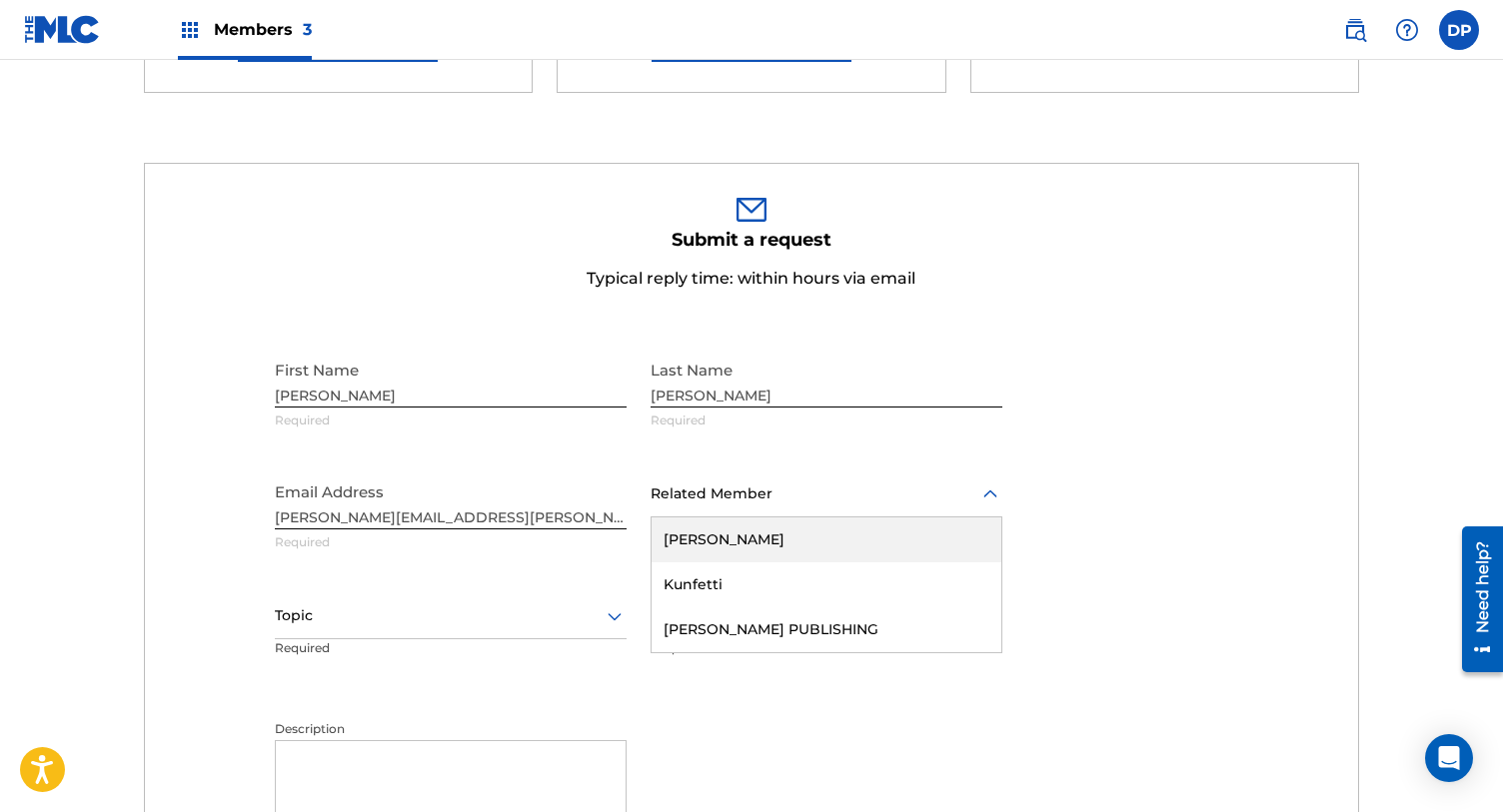 click at bounding box center (826, 493) 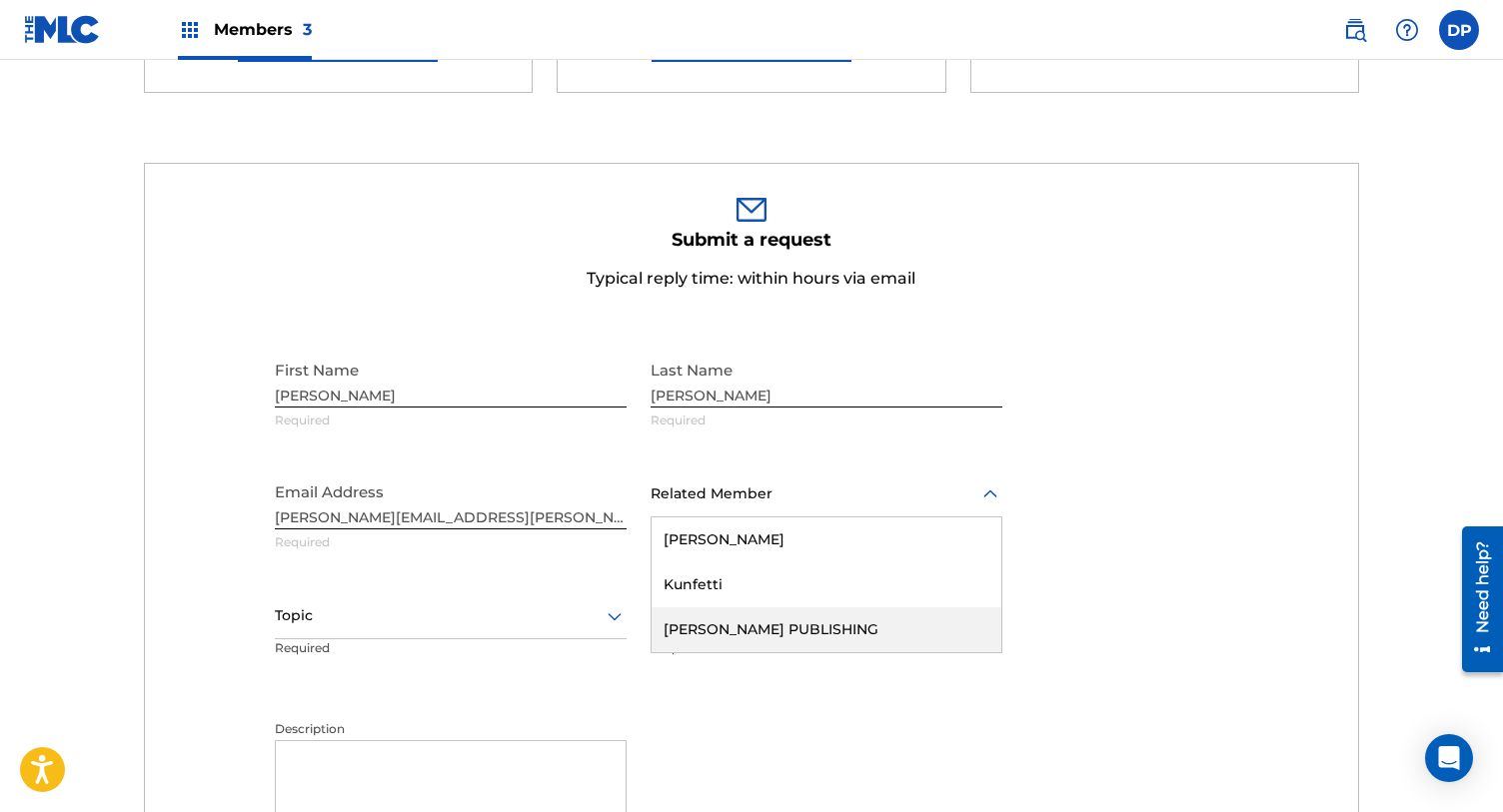 click on "[PERSON_NAME] PUBLISHING" at bounding box center (826, 629) 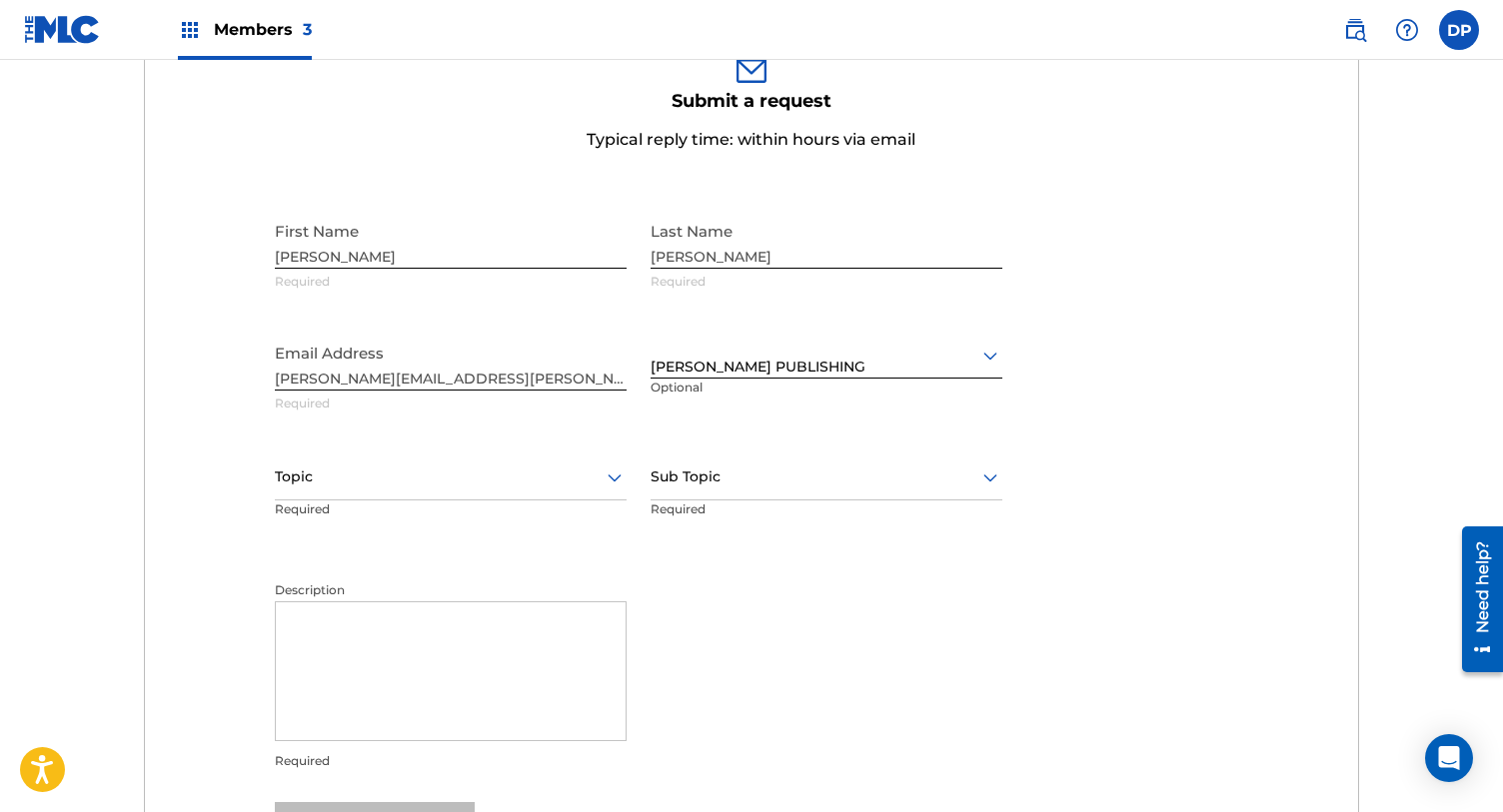 scroll, scrollTop: 723, scrollLeft: 0, axis: vertical 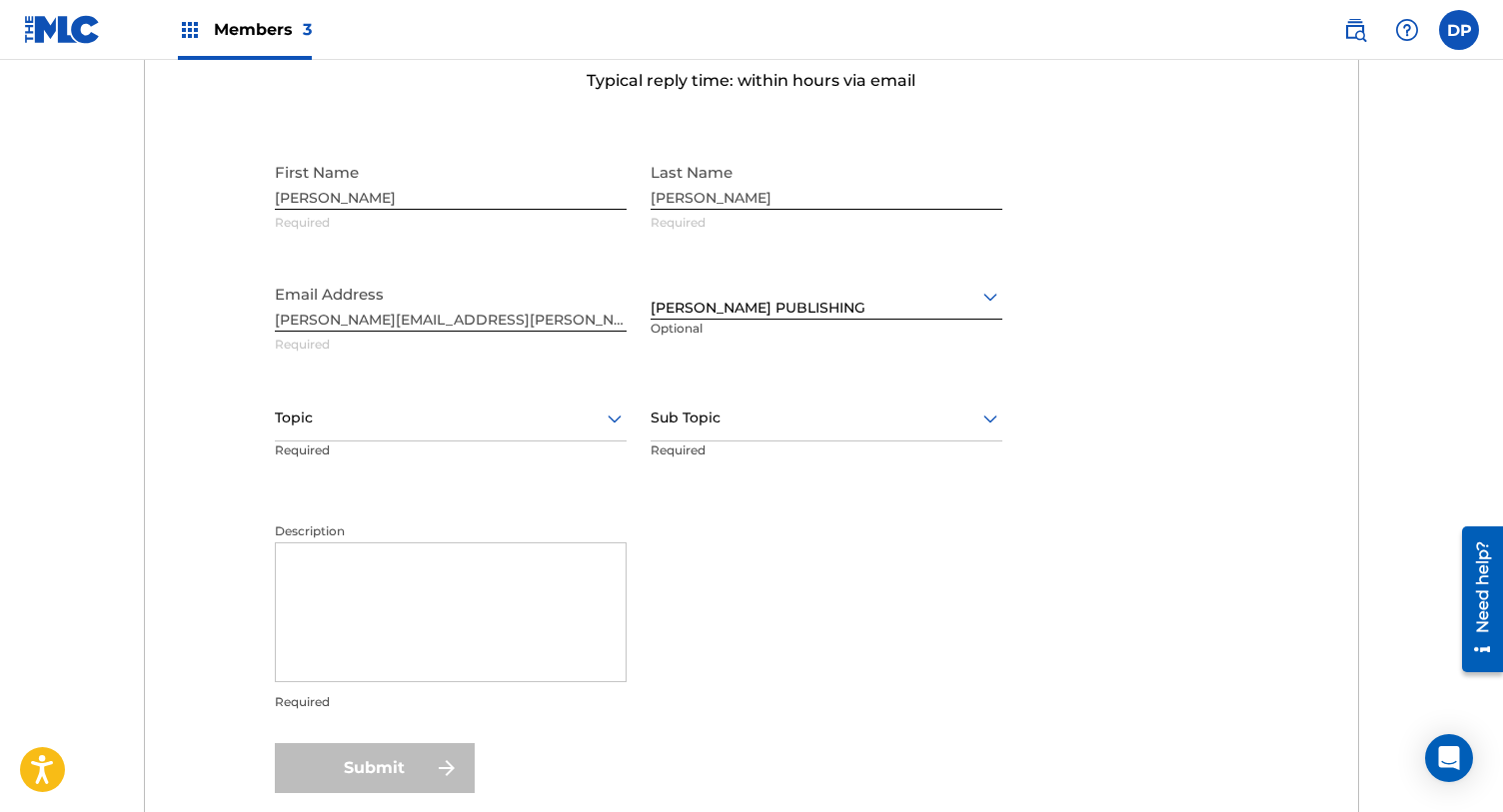 click at bounding box center [826, 417] 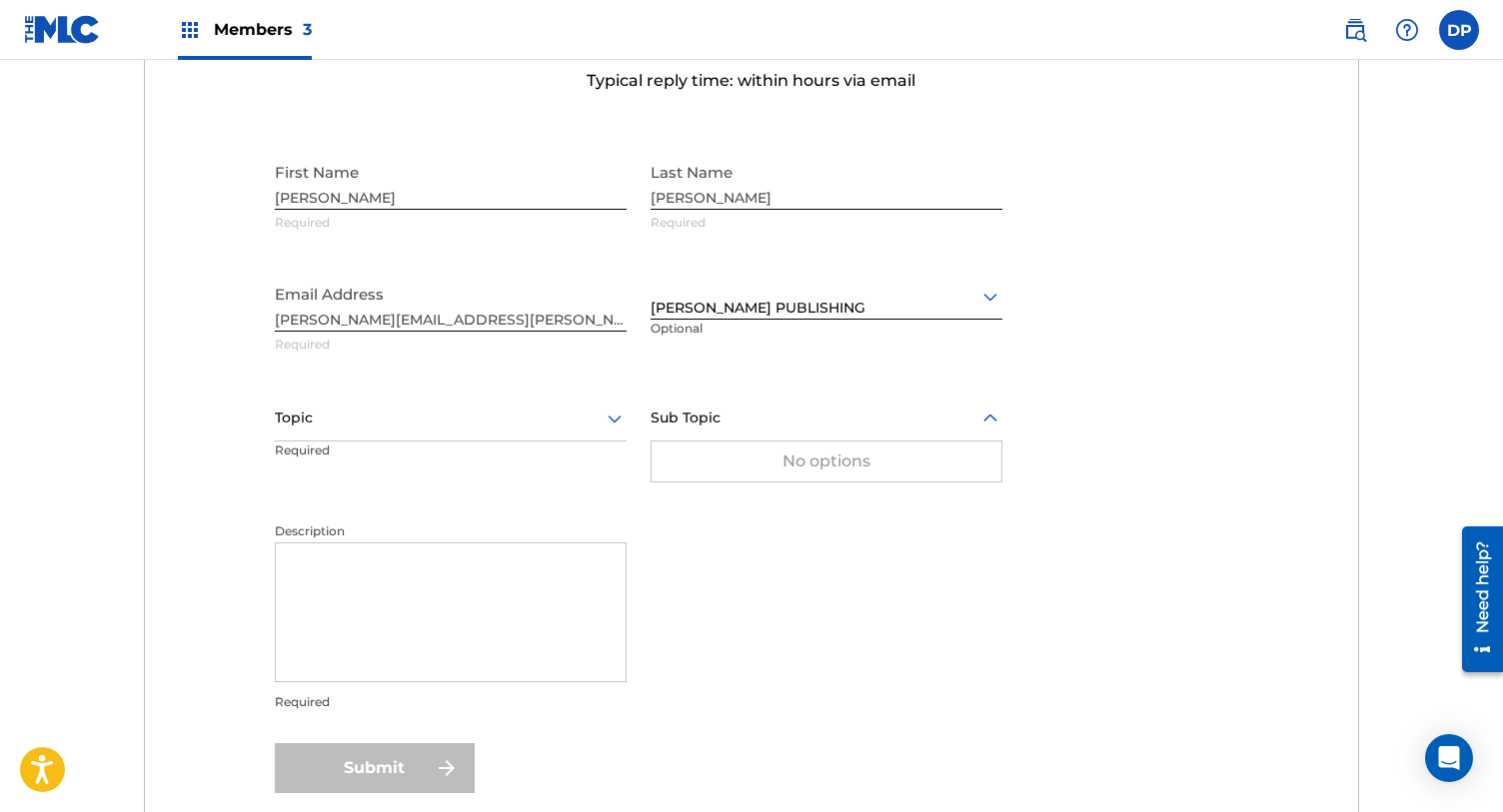 click at bounding box center (451, 417) 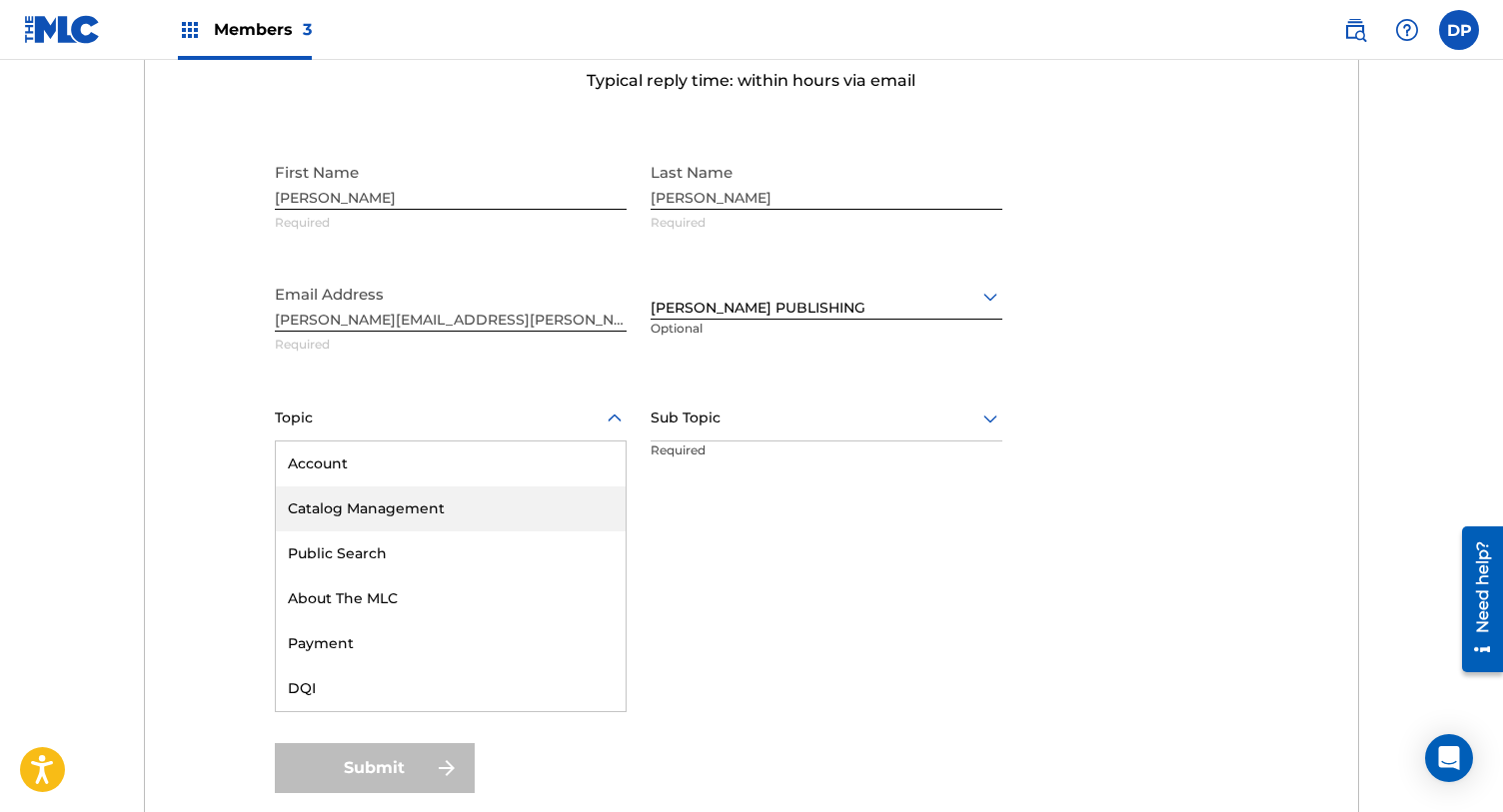 click on "Catalog Management" at bounding box center (451, 508) 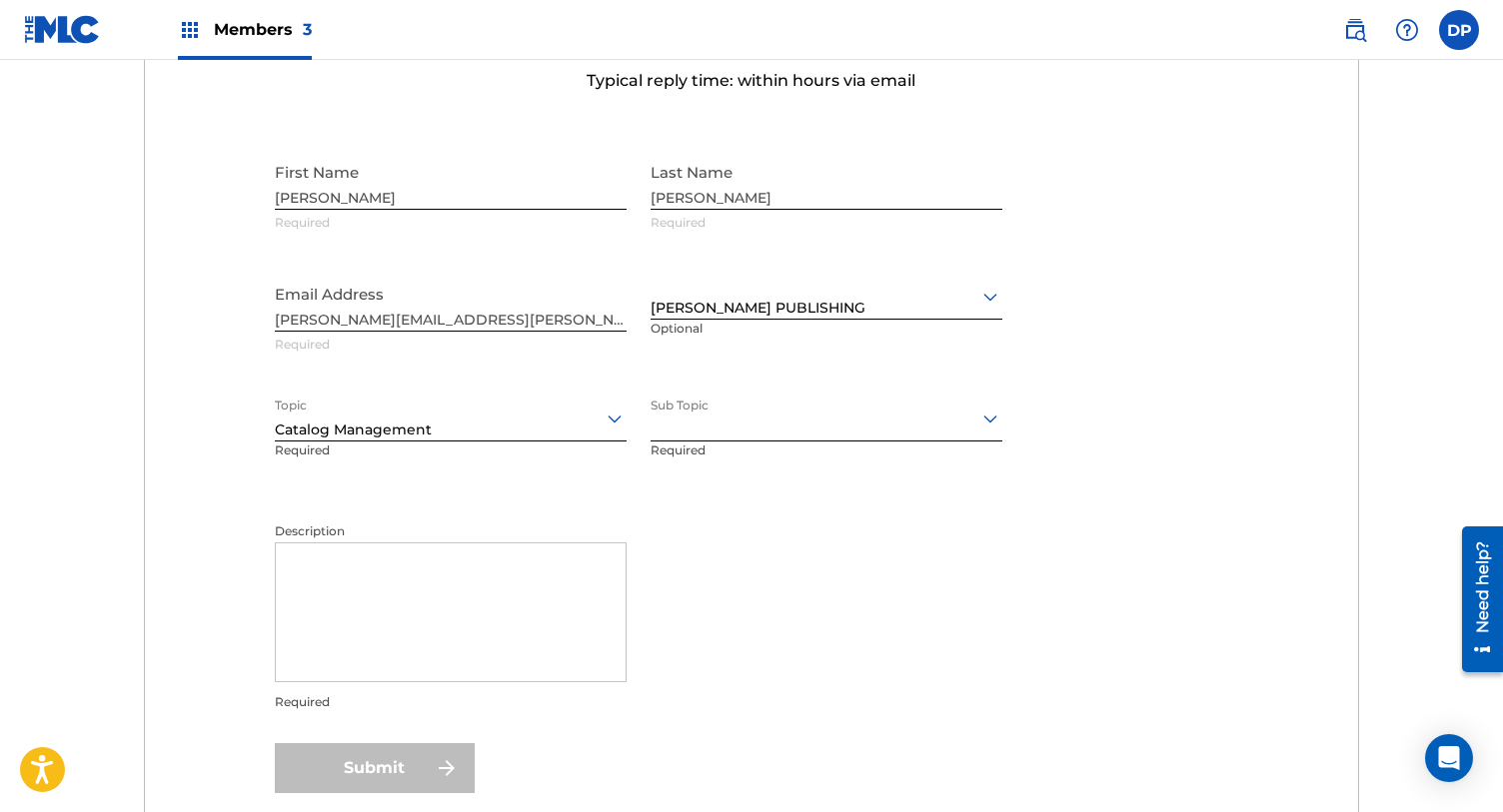 click at bounding box center [826, 417] 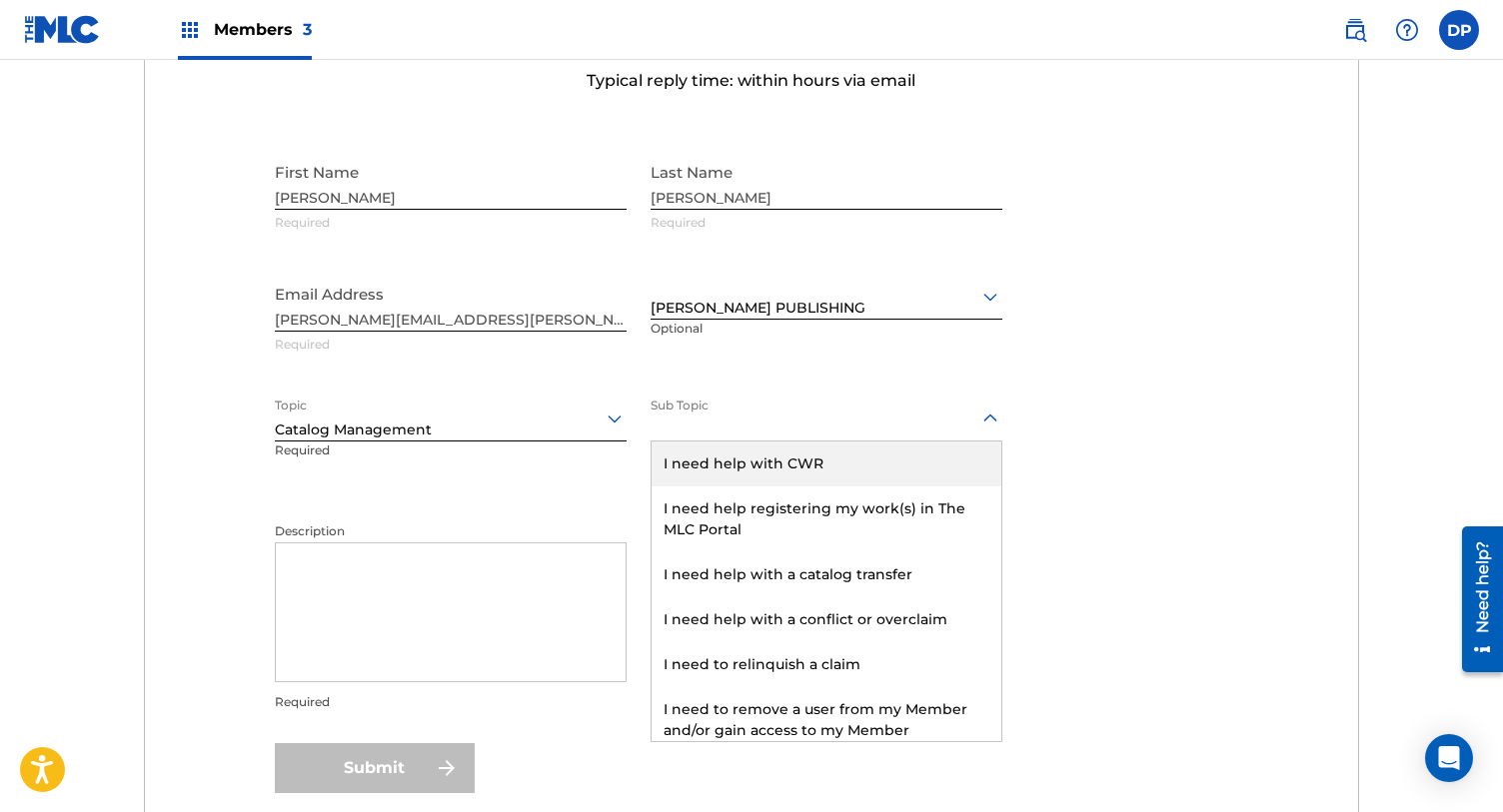 click on "I need help with CWR" at bounding box center (826, 463) 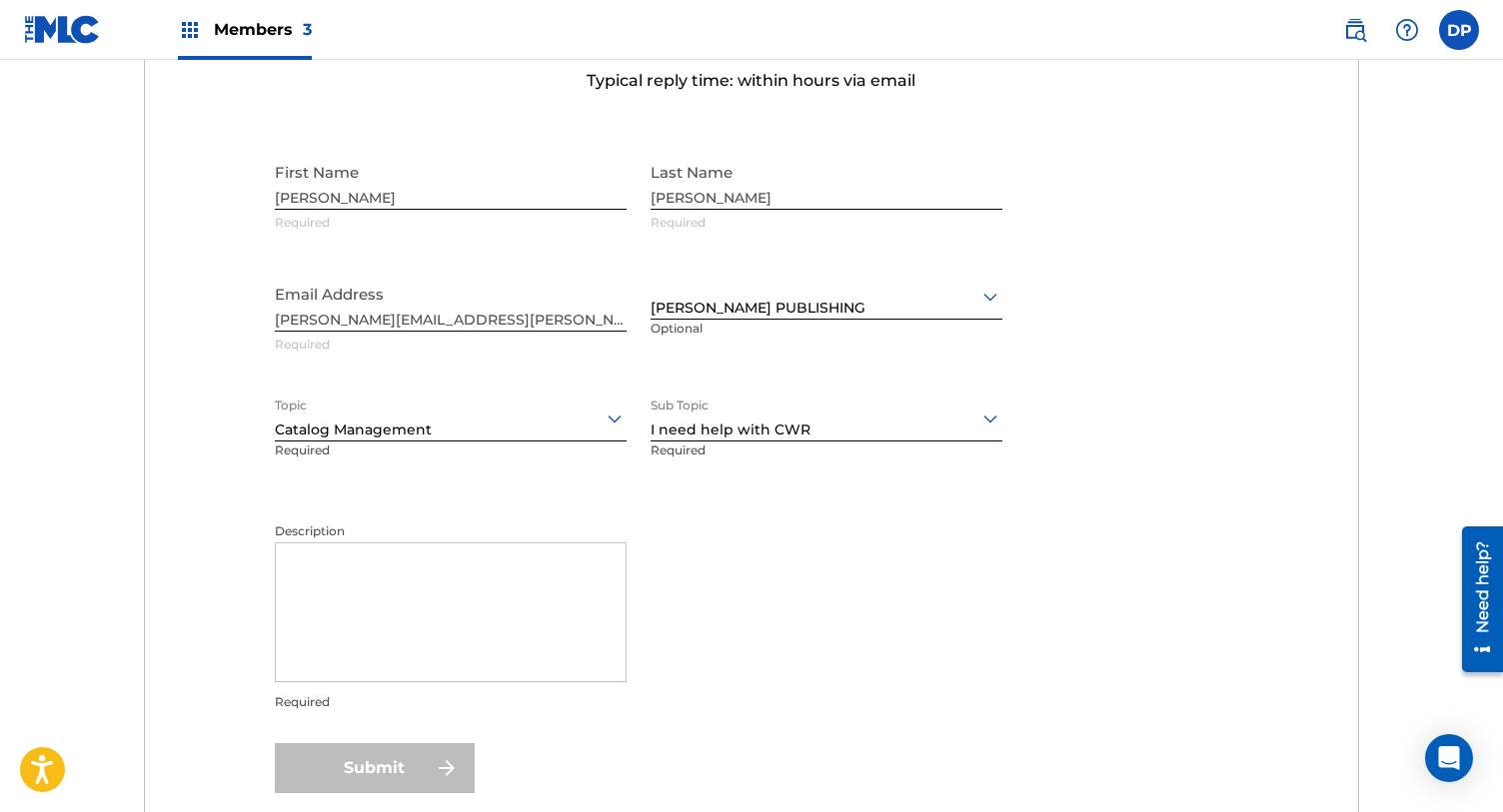 click at bounding box center (826, 417) 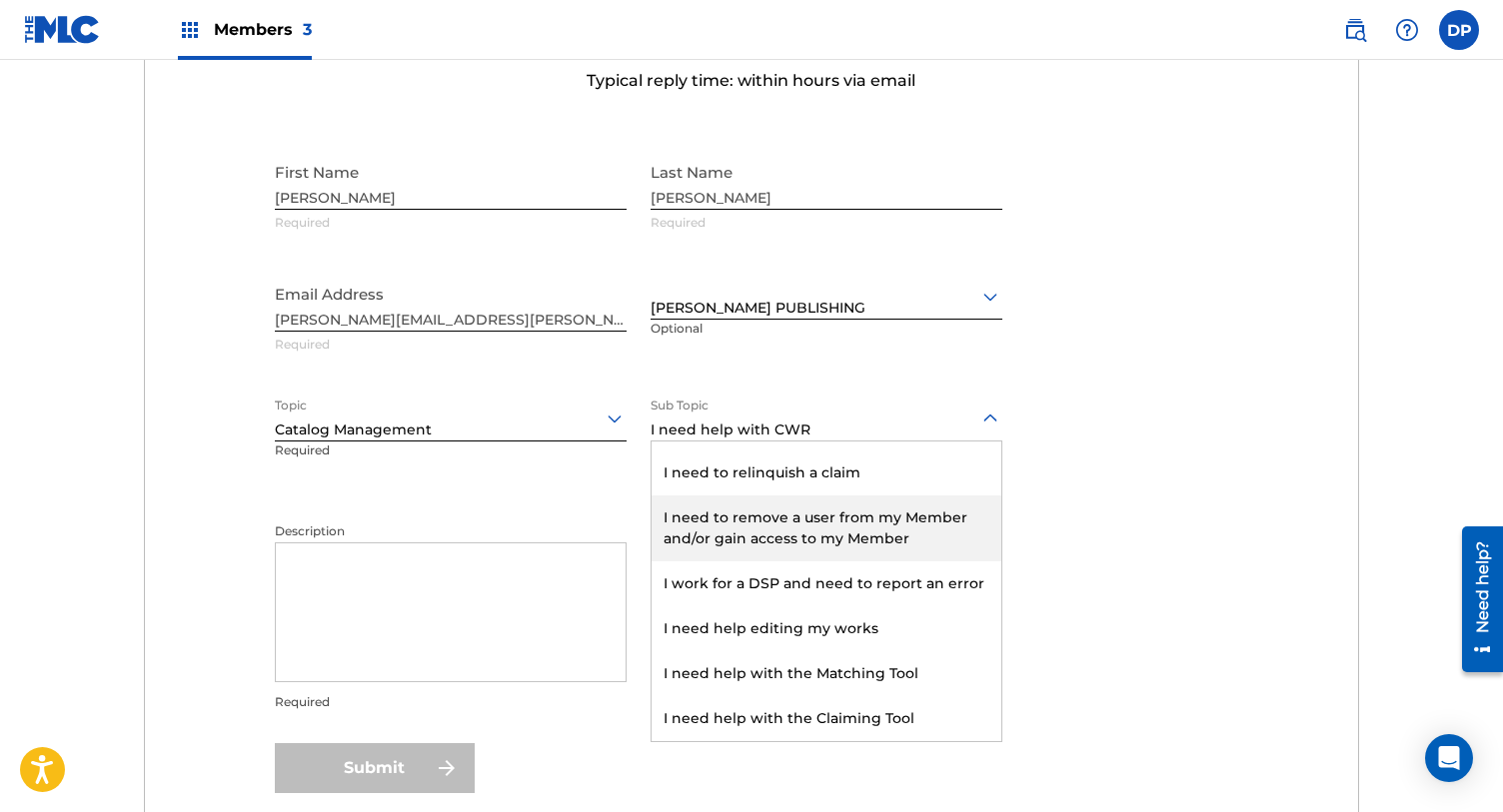 scroll, scrollTop: 192, scrollLeft: 0, axis: vertical 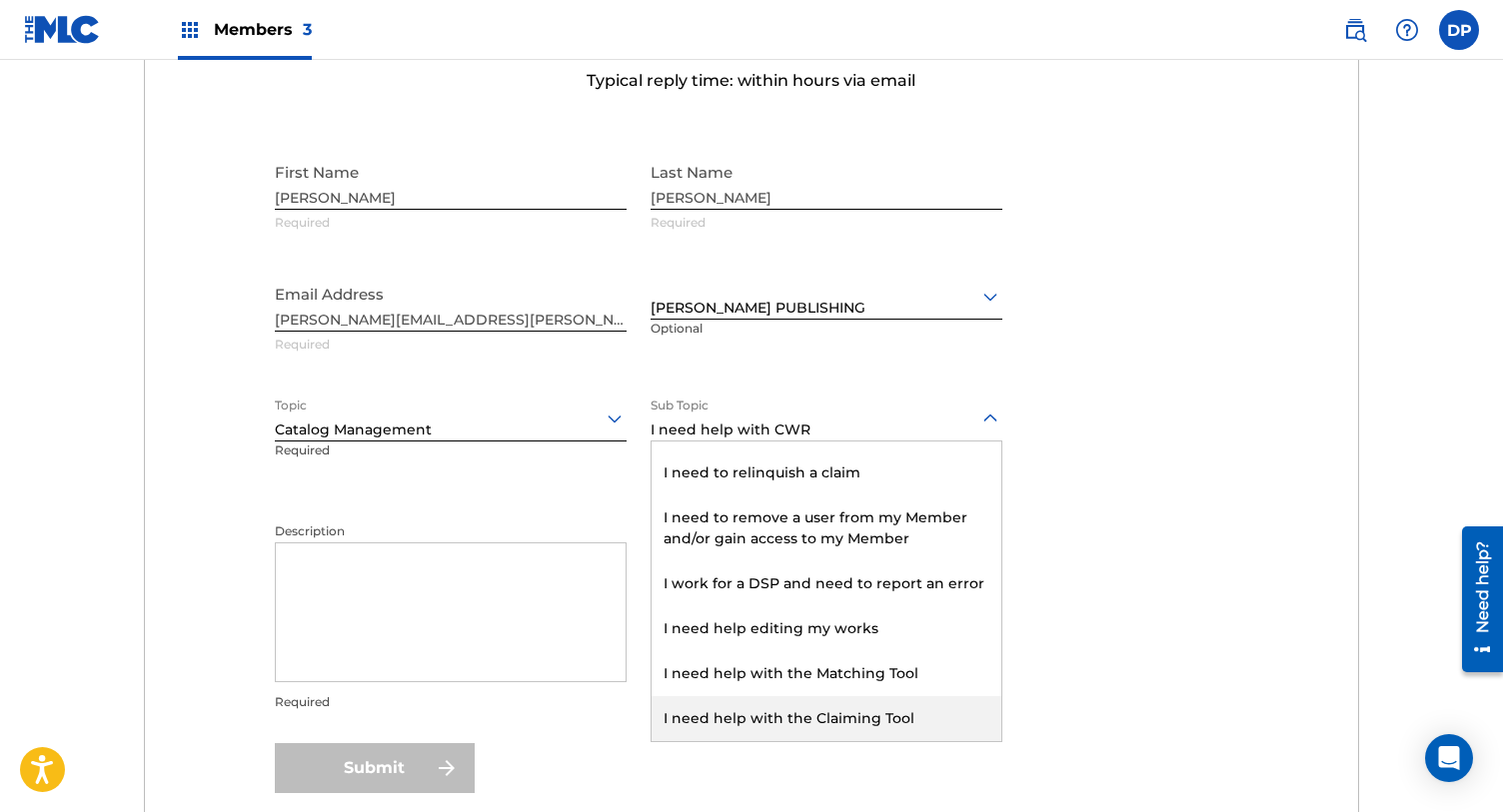 click on "I need help with the Claiming Tool" at bounding box center (826, 718) 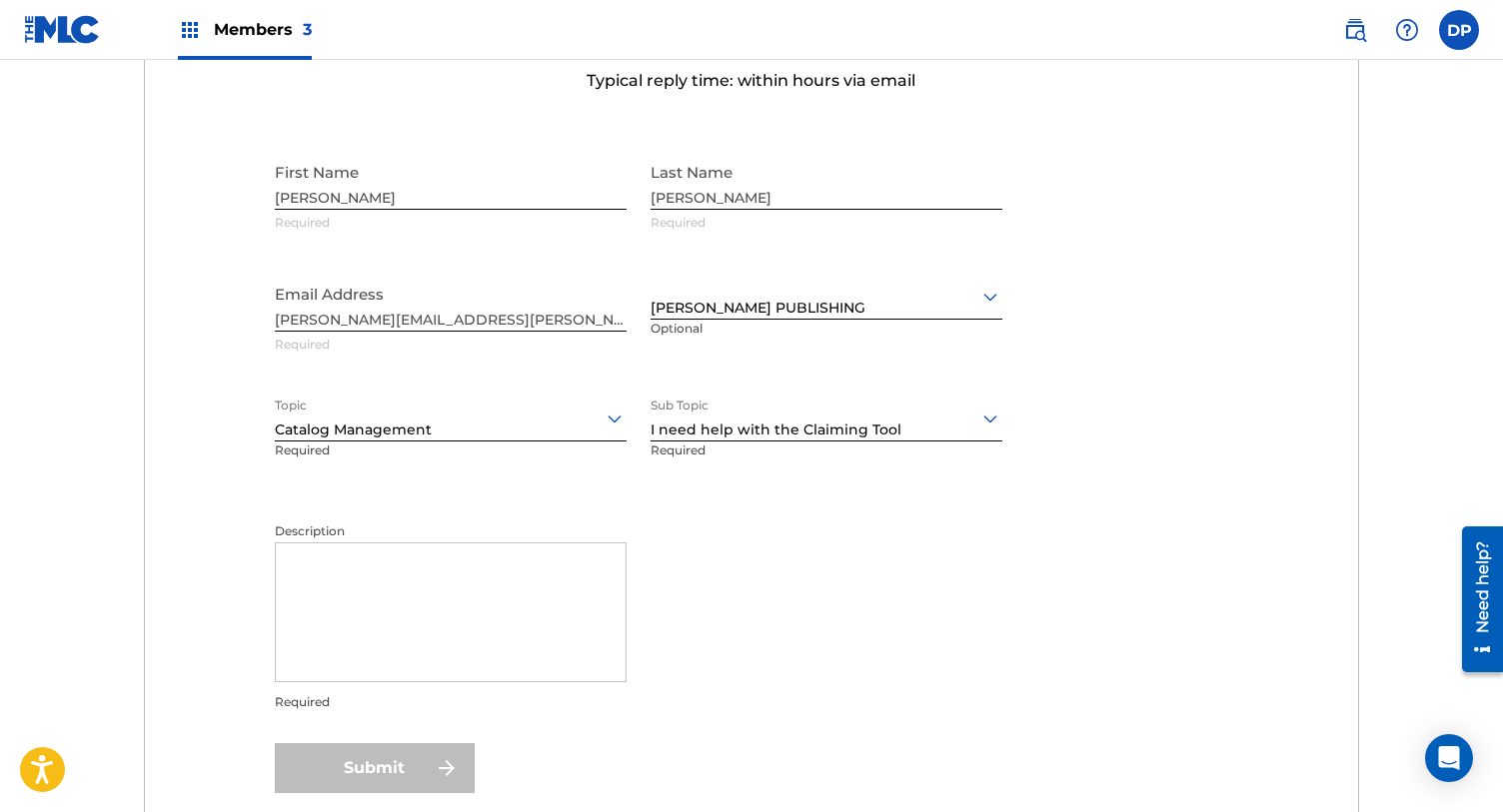 click on "Description" at bounding box center [451, 612] 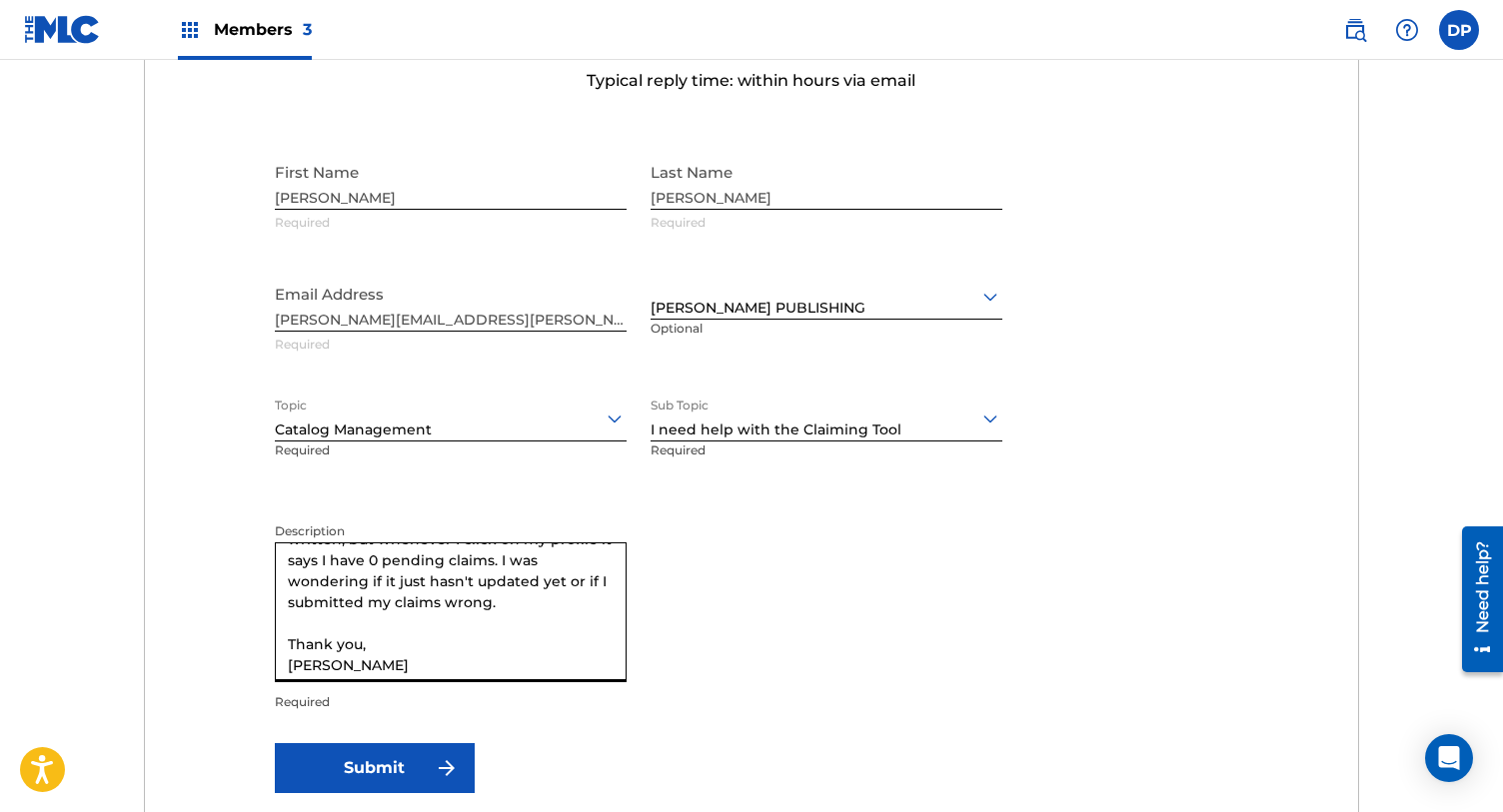 scroll, scrollTop: 68, scrollLeft: 0, axis: vertical 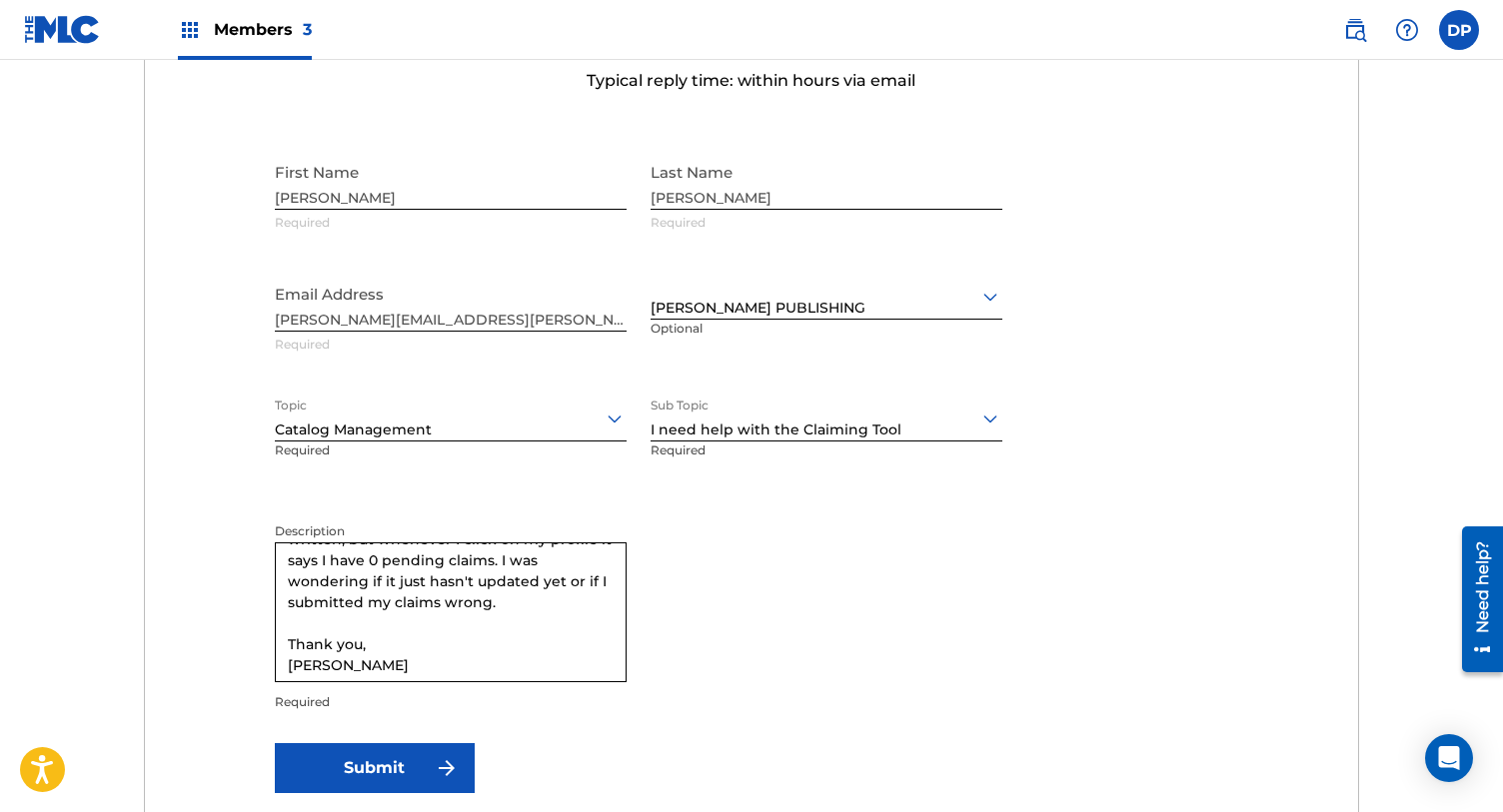 click on "Description   Hey! I was reaching out because I've submitted a few claims for songs I've written, but whenever I click on my profile it says I have 0 pending claims. I was wondering if it just hasn't updated yet or if I submitted my claims wrong.
Thank you,
[PERSON_NAME] Required" at bounding box center [639, 630] 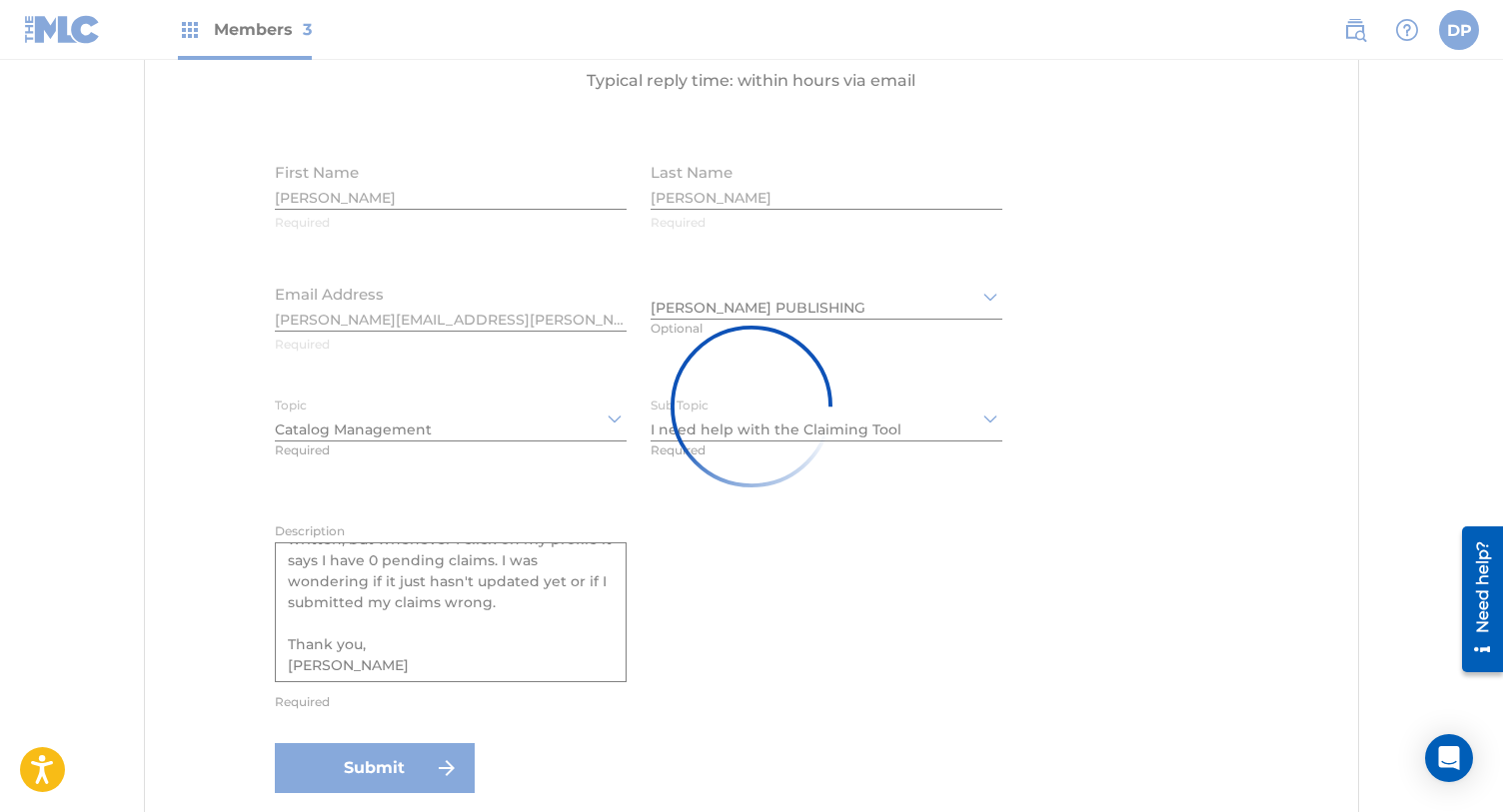 type 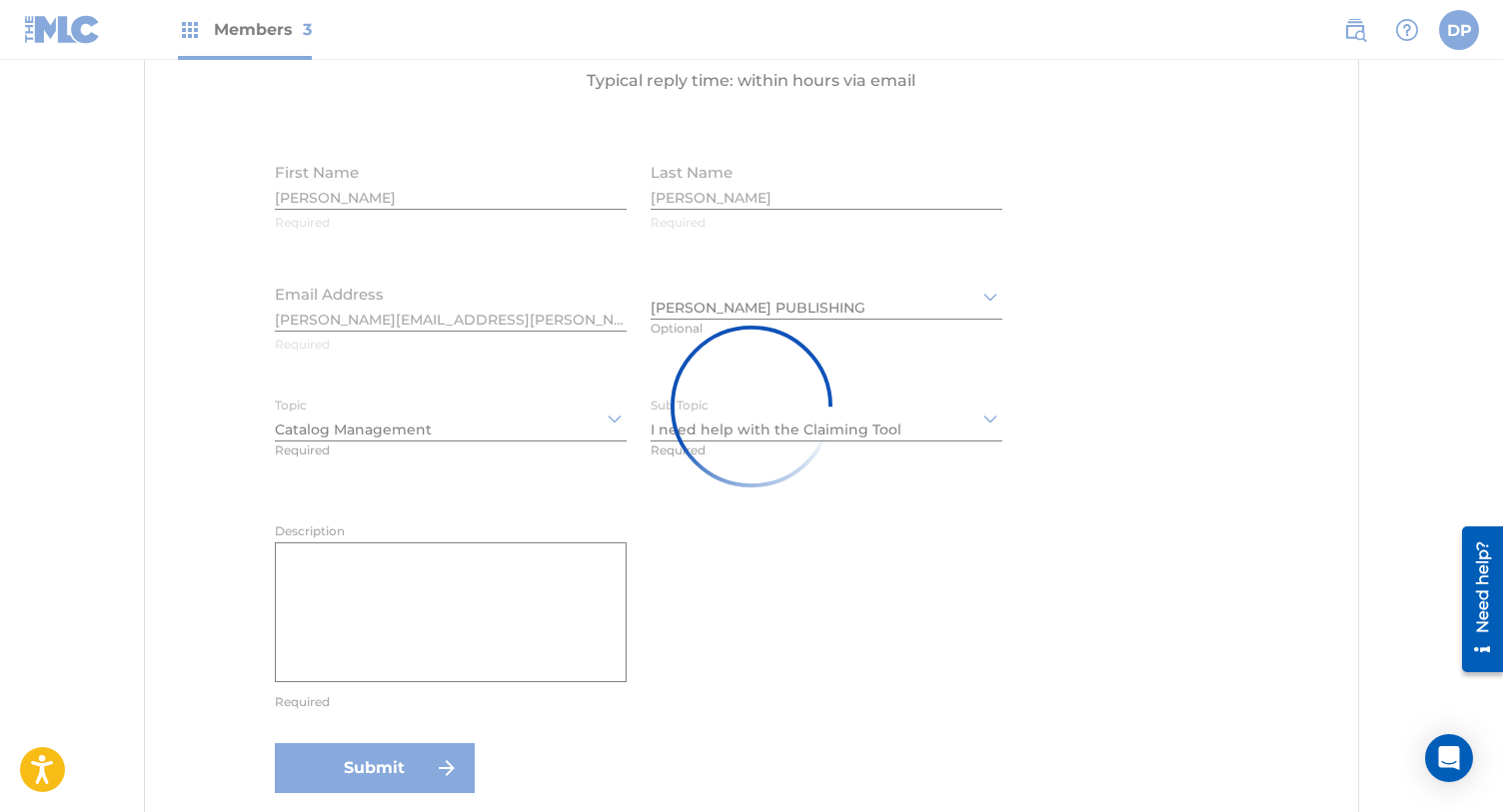 scroll, scrollTop: 0, scrollLeft: 0, axis: both 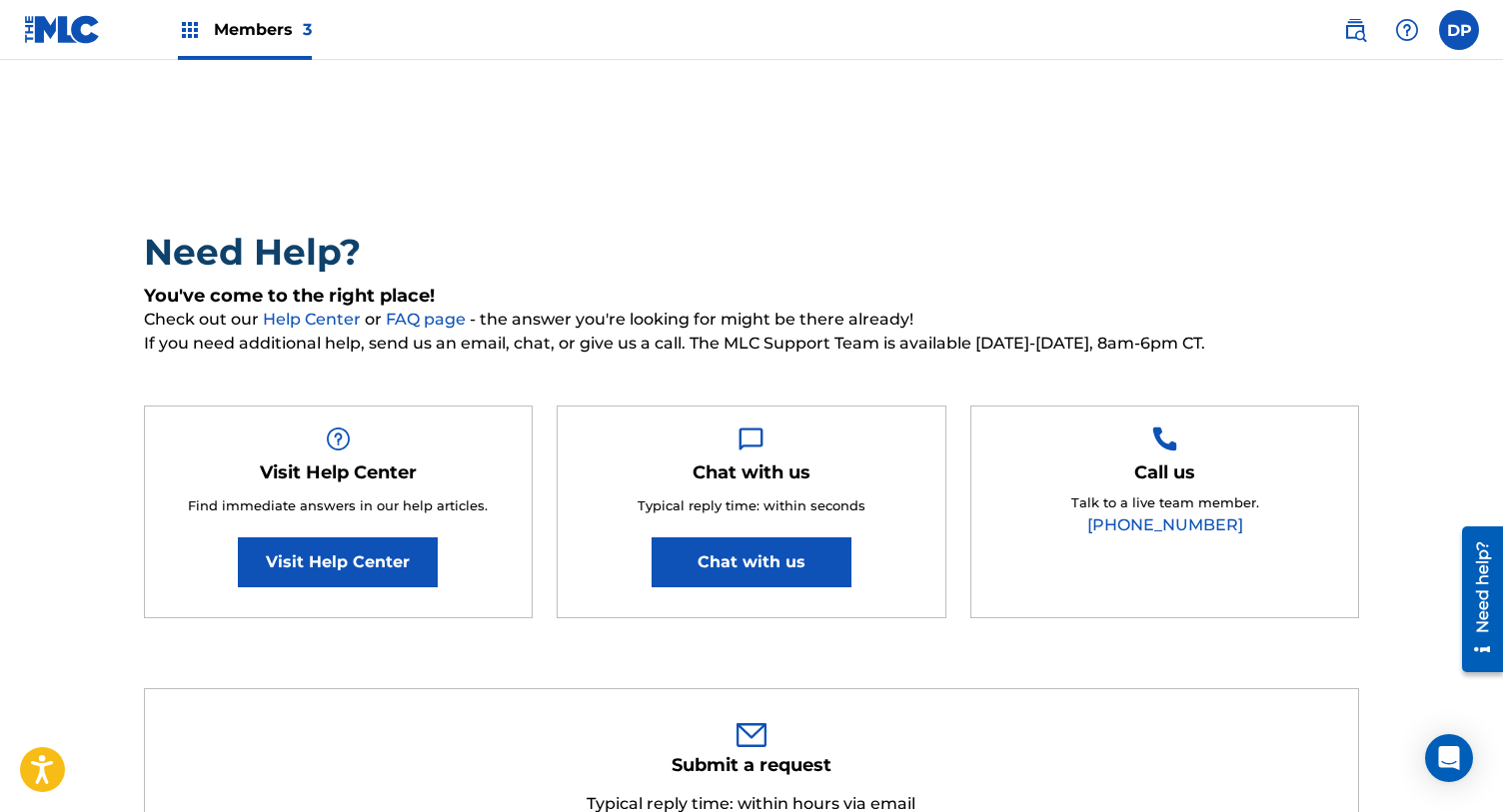 click on "Need Help? You've come to the right place! Check out our   Help Center   or   FAQ page   - the answer you're looking for might be there already! If you need additional help, send us an email, chat, or give us a call. The MLC Support Team is available [DATE]-[DATE], 8am-6pm CT. Visit Help Center Find immediate answers in our help articles. Visit Help Center Chat with us Typical reply time: within seconds Chat with us Call us Talk to a live team member. [PHONE_NUMBER] Submit a request Typical reply time: within hours via email First Name   [PERSON_NAME] Last Name   [PERSON_NAME] Required Email Address   [PERSON_NAME][EMAIL_ADDRESS][PERSON_NAME][DOMAIN_NAME] Required [PERSON_NAME] PUBLISHING Required Topic Catalog Management Required Sub Topic I need help with the Claiming Tool Required Description   Required Submit For any questions related to: Press Inquiries and Interview Requests:  [EMAIL_ADDRESS][DOMAIN_NAME]  Monthly Usage Reporting:  [EMAIL_ADDRESS][DOMAIN_NAME]  Royalties or Assessment Payments:  [EMAIL_ADDRESS][DOMAIN_NAME]  Marketing:  [EMAIL_ADDRESS][DOMAIN_NAME]" at bounding box center (752, 1008) 